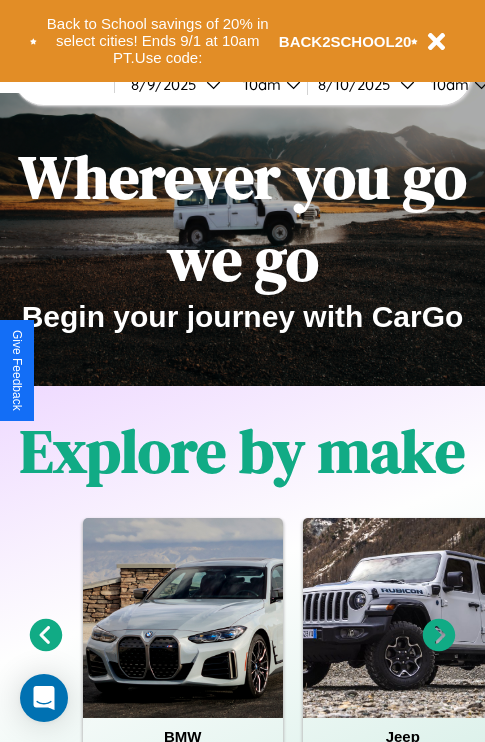 scroll, scrollTop: 0, scrollLeft: 0, axis: both 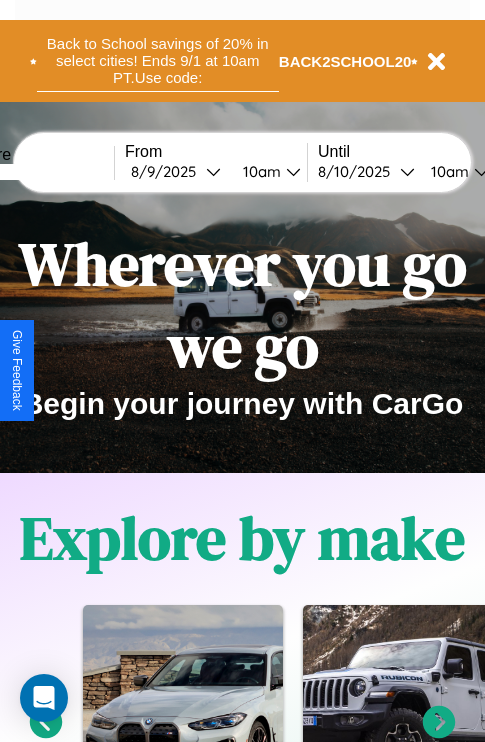 click on "Back to School savings of 20% in select cities! Ends 9/1 at 10am PT.  Use code:" at bounding box center [158, 61] 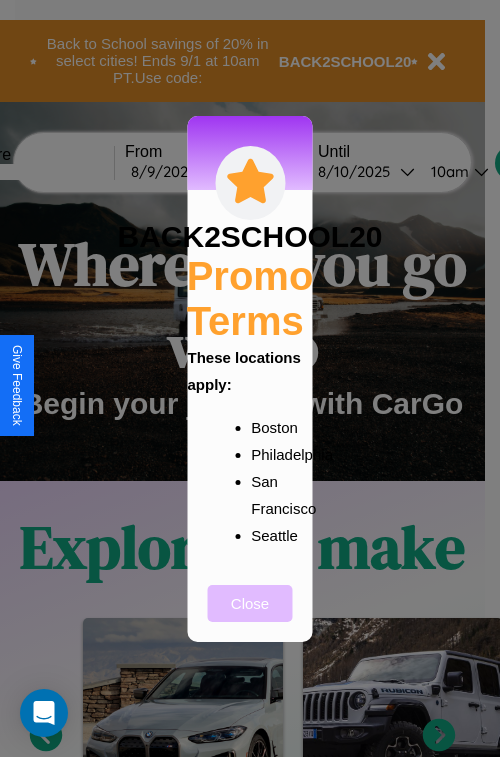 click on "Close" at bounding box center [250, 603] 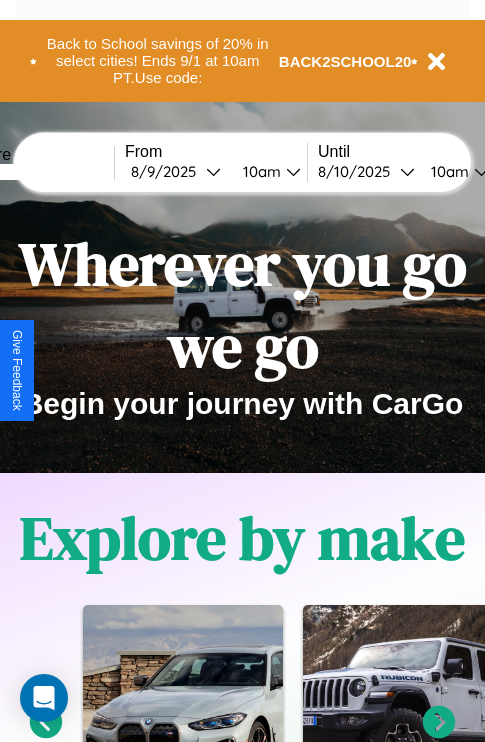 click at bounding box center [39, 172] 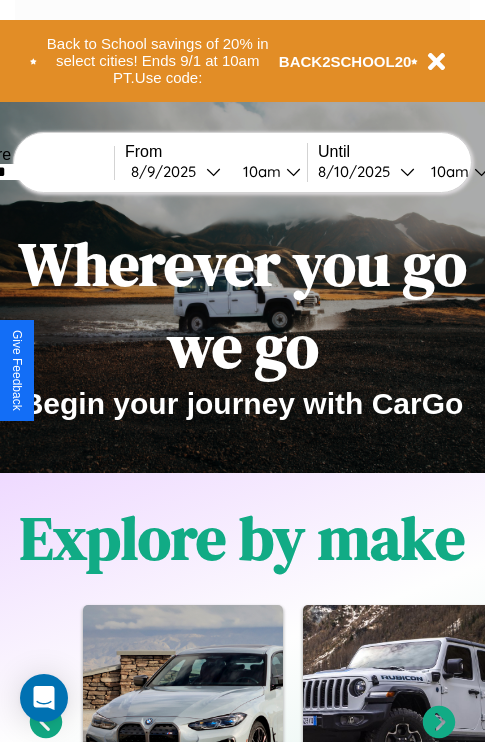 type on "*******" 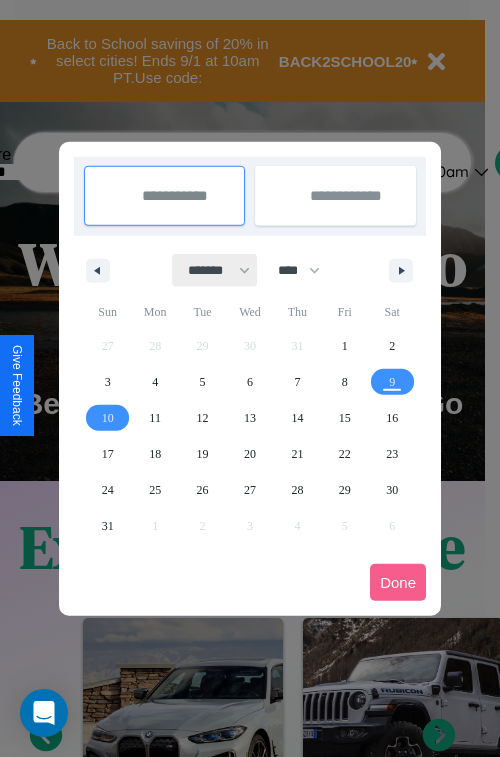 click on "******* ******** ***** ***** *** **** **** ****** ********* ******* ******** ********" at bounding box center [215, 270] 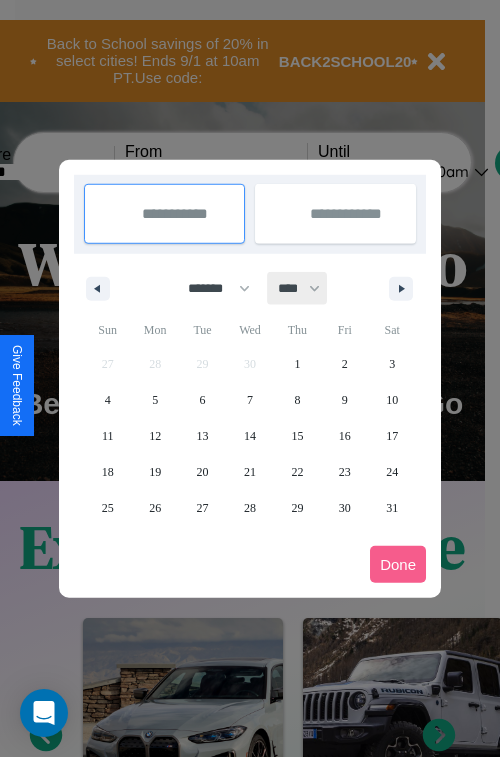 click on "**** **** **** **** **** **** **** **** **** **** **** **** **** **** **** **** **** **** **** **** **** **** **** **** **** **** **** **** **** **** **** **** **** **** **** **** **** **** **** **** **** **** **** **** **** **** **** **** **** **** **** **** **** **** **** **** **** **** **** **** **** **** **** **** **** **** **** **** **** **** **** **** **** **** **** **** **** **** **** **** **** **** **** **** **** **** **** **** **** **** **** **** **** **** **** **** **** **** **** **** **** **** **** **** **** **** **** **** **** **** **** **** **** **** **** **** **** **** **** **** ****" at bounding box center (298, 288) 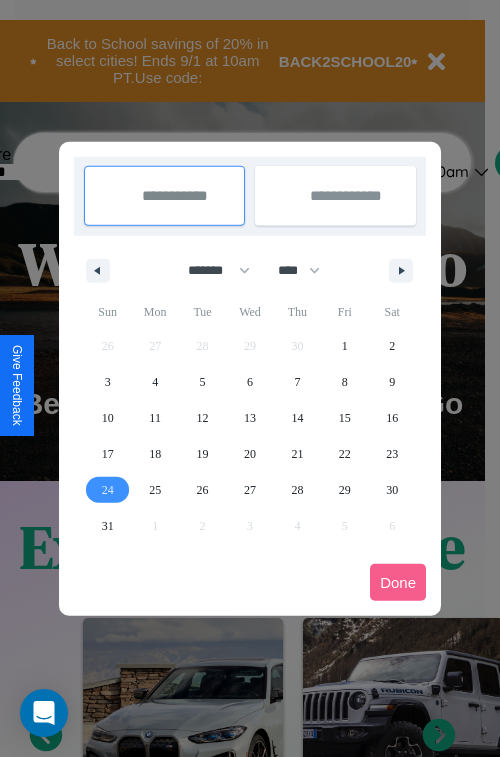 click on "24" at bounding box center (108, 490) 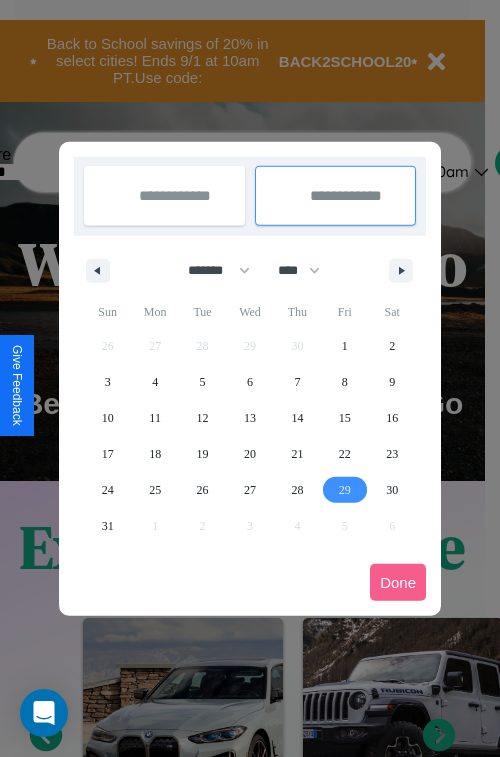 click on "29" at bounding box center (345, 490) 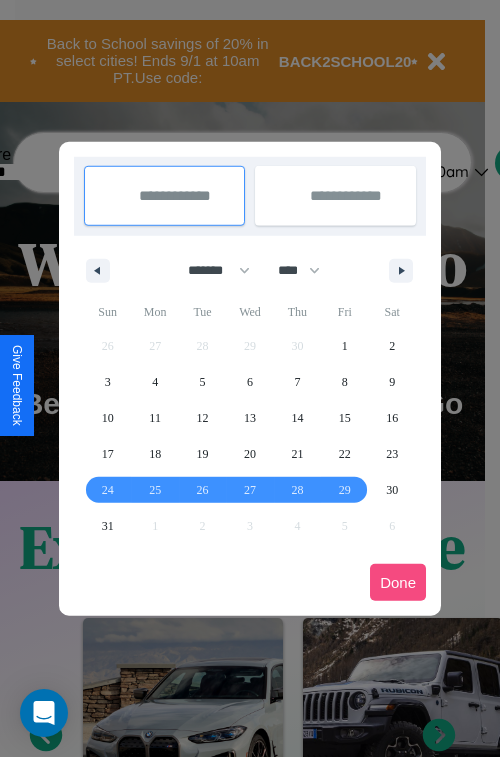 click on "Done" at bounding box center [398, 582] 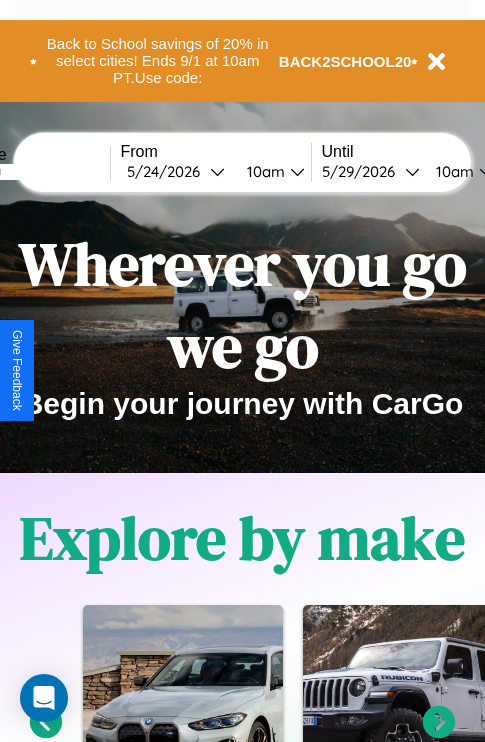 click on "10am" at bounding box center (263, 171) 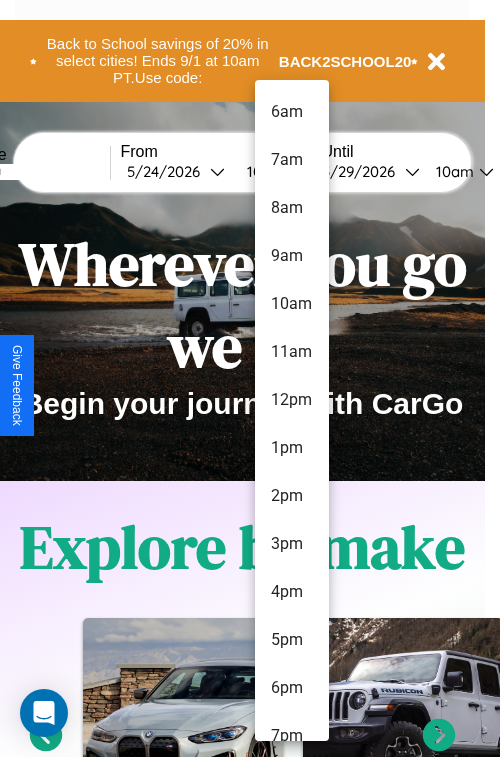 click on "9am" at bounding box center [292, 256] 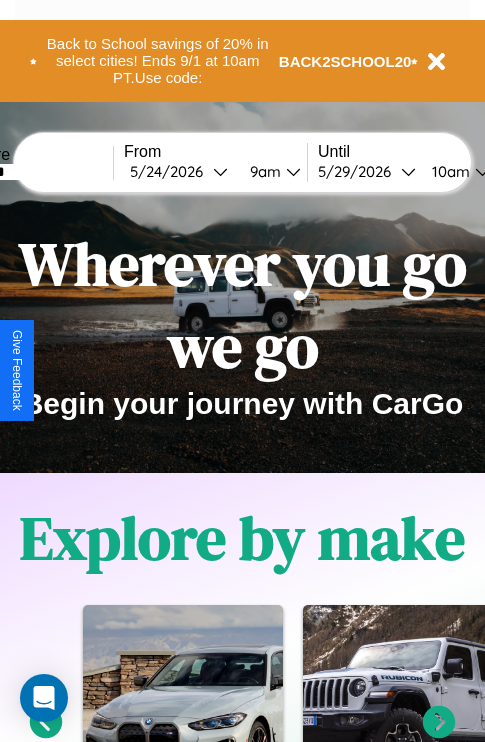 scroll, scrollTop: 0, scrollLeft: 74, axis: horizontal 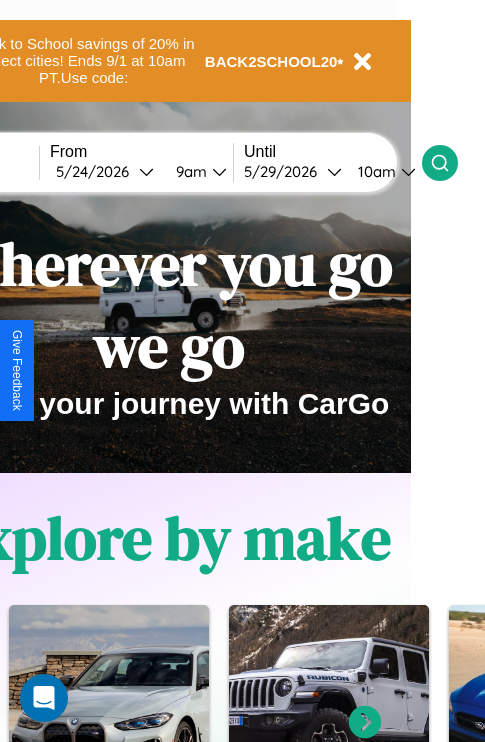 click 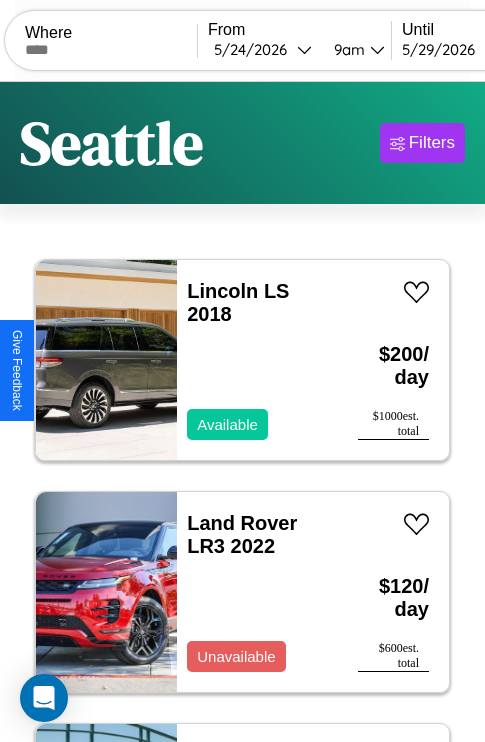 scroll, scrollTop: 95, scrollLeft: 0, axis: vertical 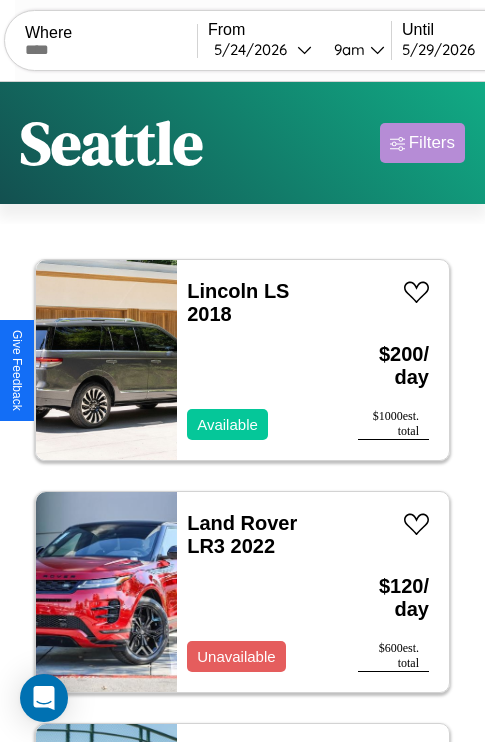 click on "Filters" at bounding box center (432, 143) 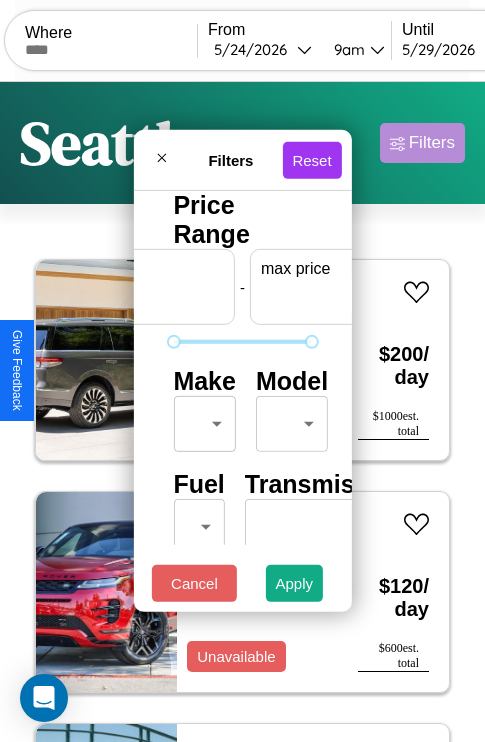 scroll, scrollTop: 0, scrollLeft: 124, axis: horizontal 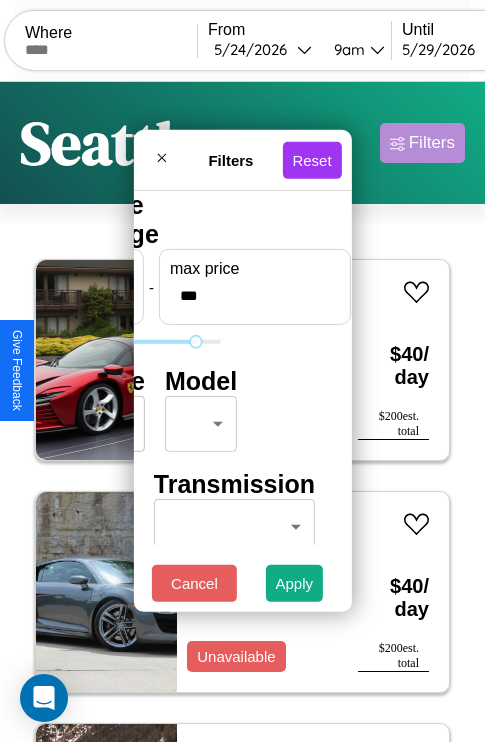 type on "***" 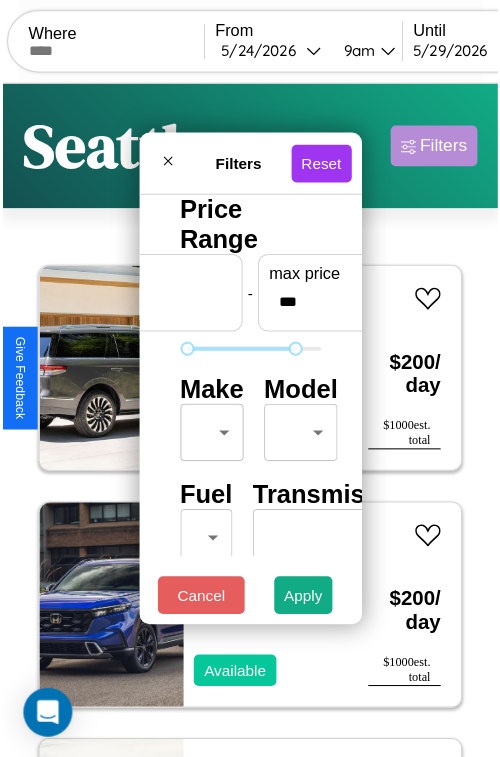 scroll, scrollTop: 59, scrollLeft: 0, axis: vertical 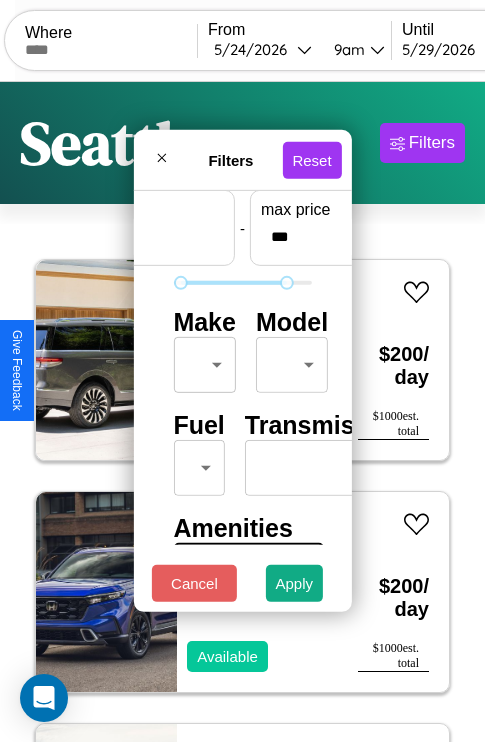 type on "**" 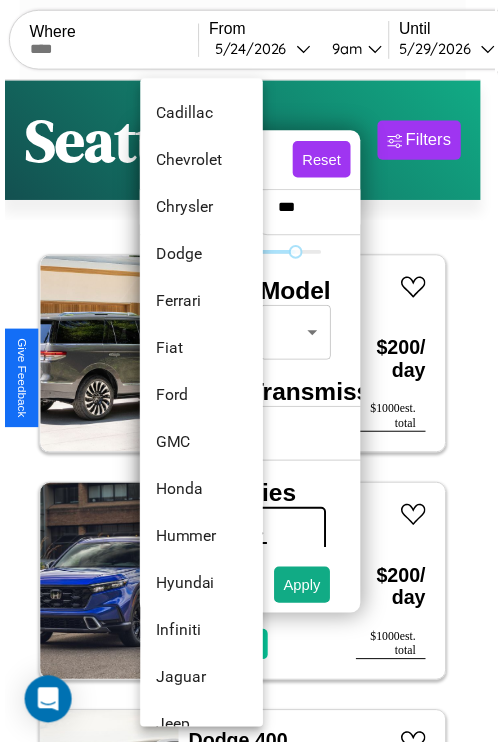 scroll, scrollTop: 662, scrollLeft: 0, axis: vertical 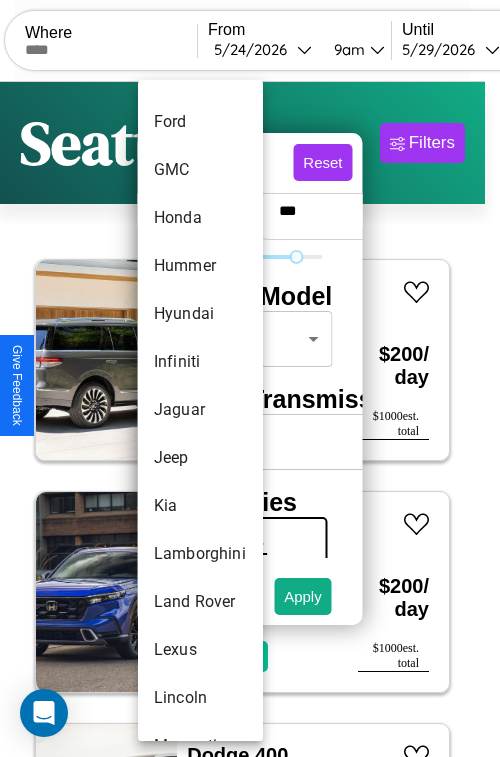 click on "Jaguar" at bounding box center (200, 410) 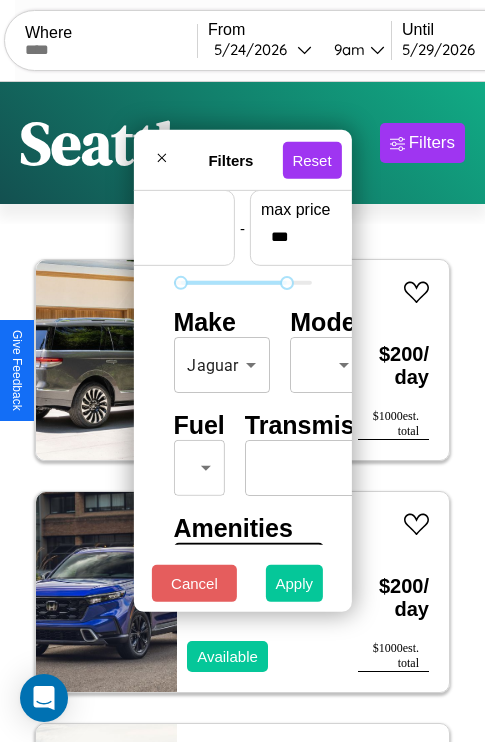 click on "Apply" at bounding box center (295, 583) 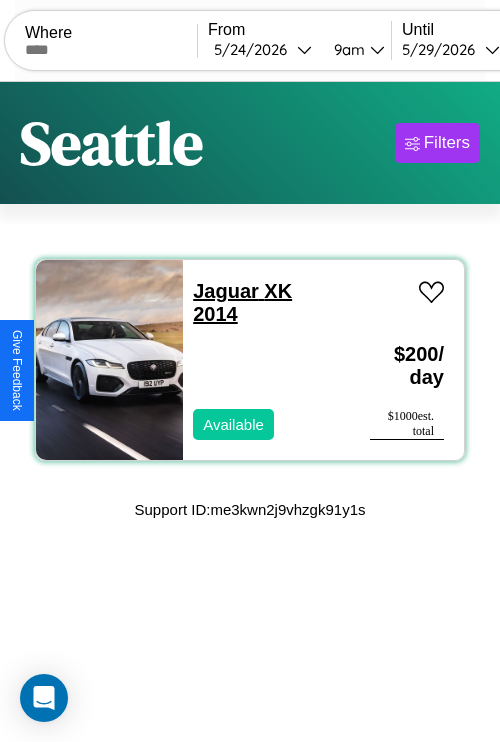 click on "Jaguar   XK   2014" at bounding box center [242, 302] 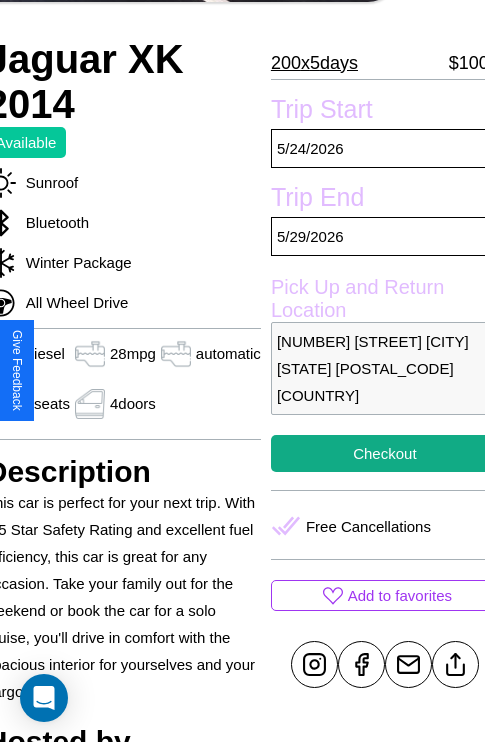scroll, scrollTop: 441, scrollLeft: 88, axis: both 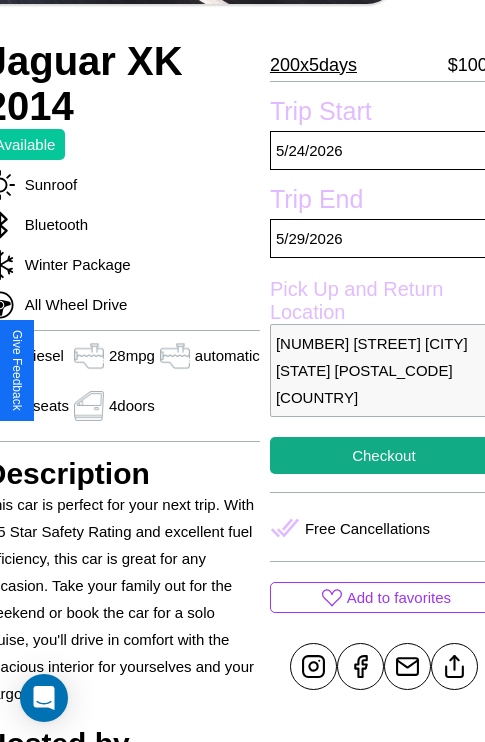 click on "6206 Union Street  Seattle Washington 31572 United States" at bounding box center (384, 370) 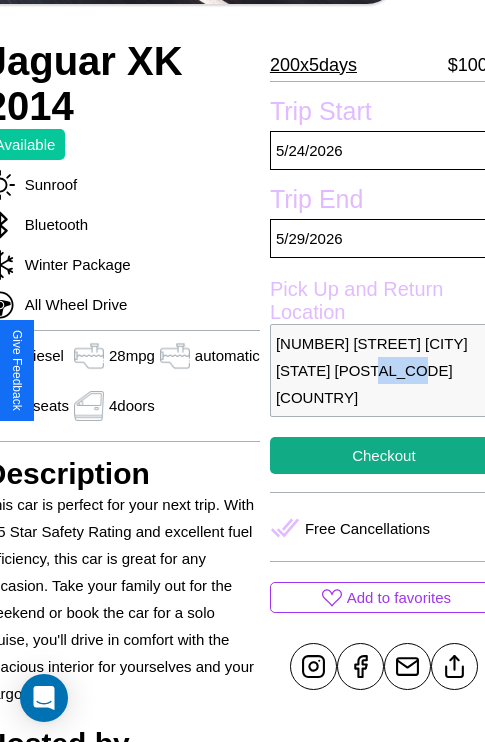 click on "6206 Union Street  Seattle Washington 31572 United States" at bounding box center (384, 370) 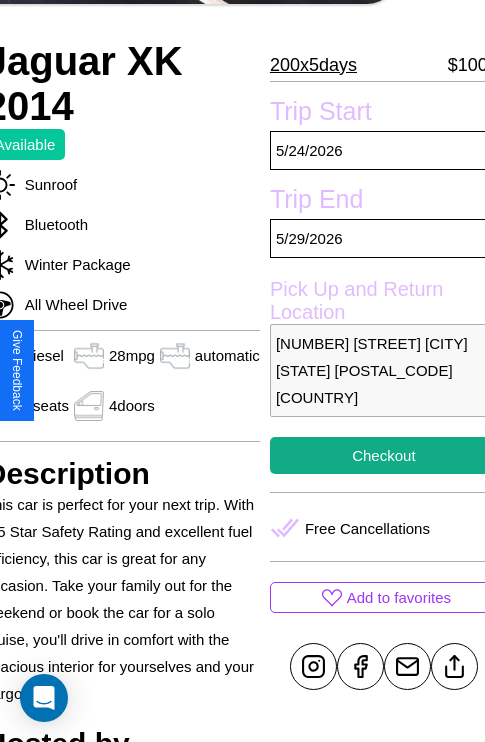 click on "6206 Union Street  Seattle Washington 31572 United States" at bounding box center [384, 370] 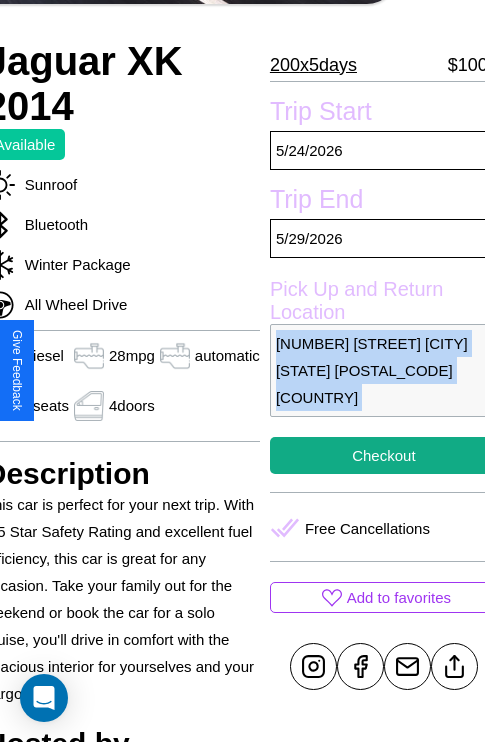 click on "6206 Union Street  Seattle Washington 31572 United States" at bounding box center [384, 370] 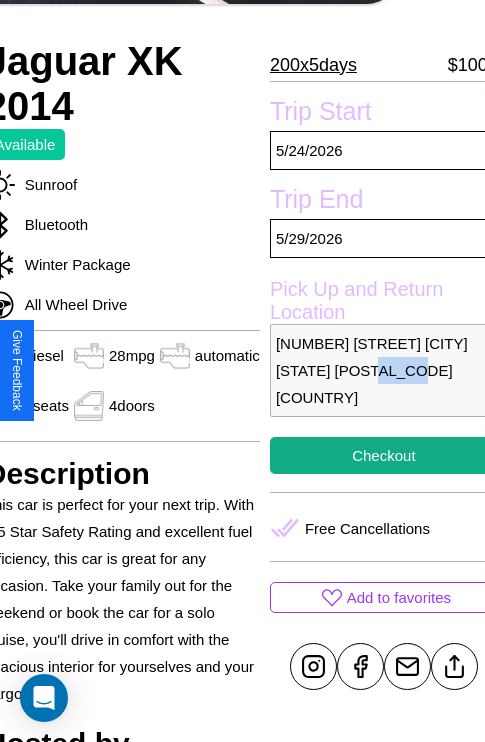 click on "6206 Union Street  Seattle Washington 31572 United States" at bounding box center (384, 370) 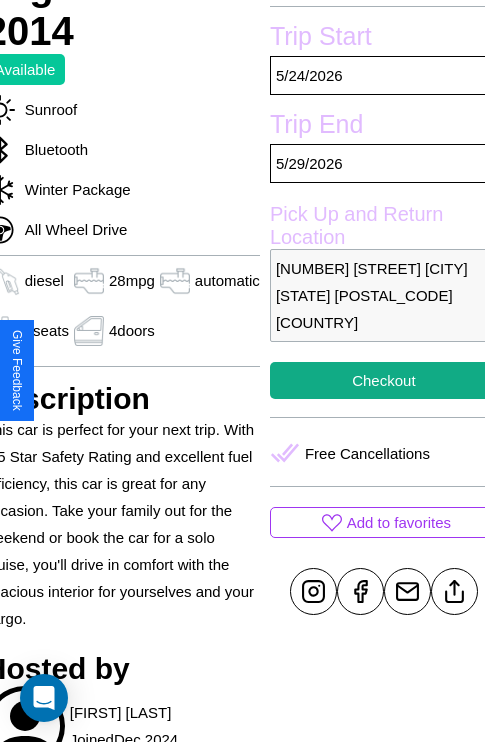 scroll, scrollTop: 526, scrollLeft: 88, axis: both 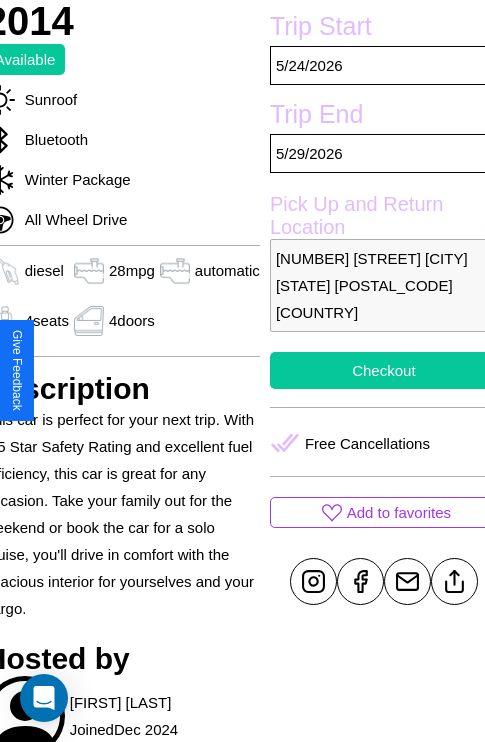 click on "Checkout" at bounding box center (384, 370) 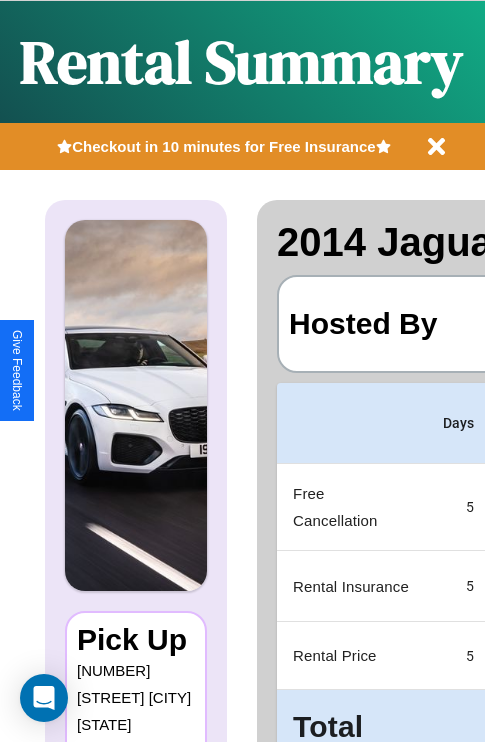 scroll, scrollTop: 0, scrollLeft: 387, axis: horizontal 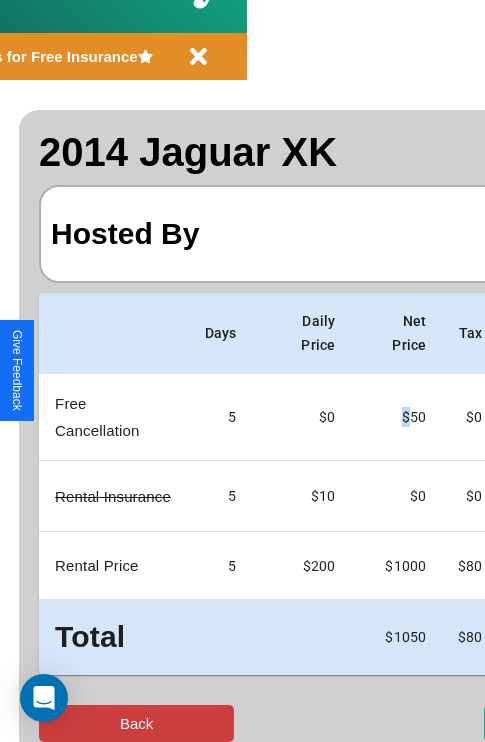 click on "Back" at bounding box center (136, 723) 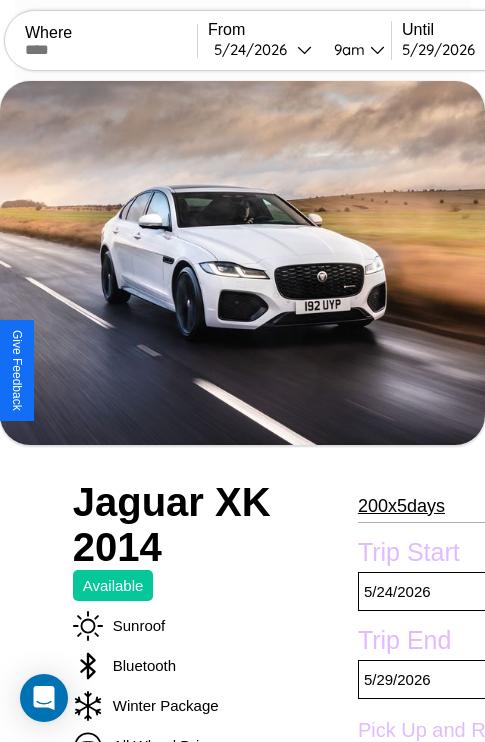 scroll, scrollTop: 135, scrollLeft: 0, axis: vertical 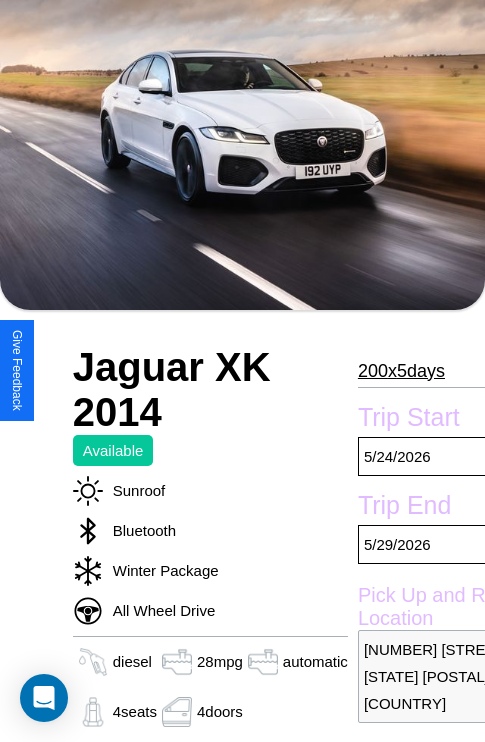 click on "200  x  5  days" at bounding box center (401, 371) 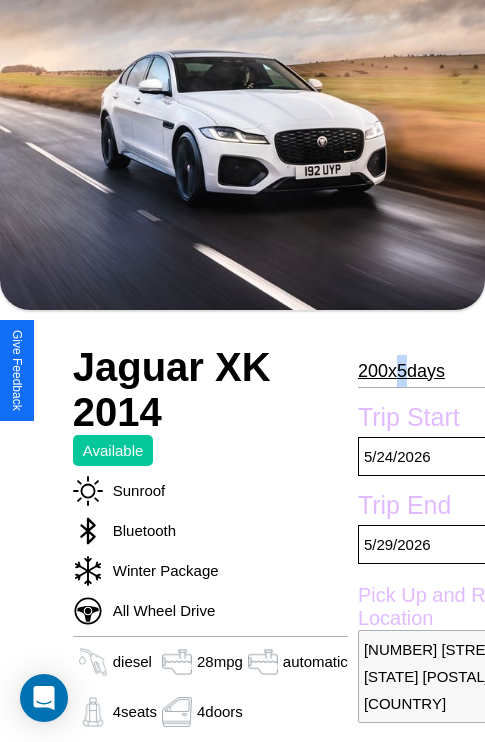 click on "200  x  5  days" at bounding box center (401, 371) 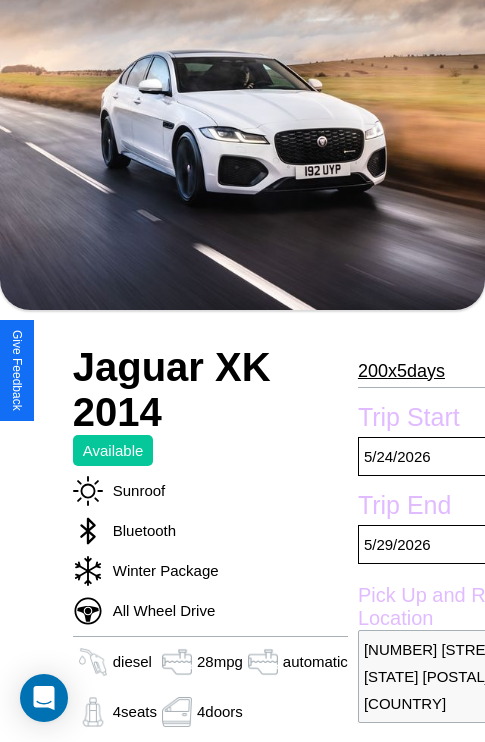 click on "200  x  5  days" at bounding box center [401, 371] 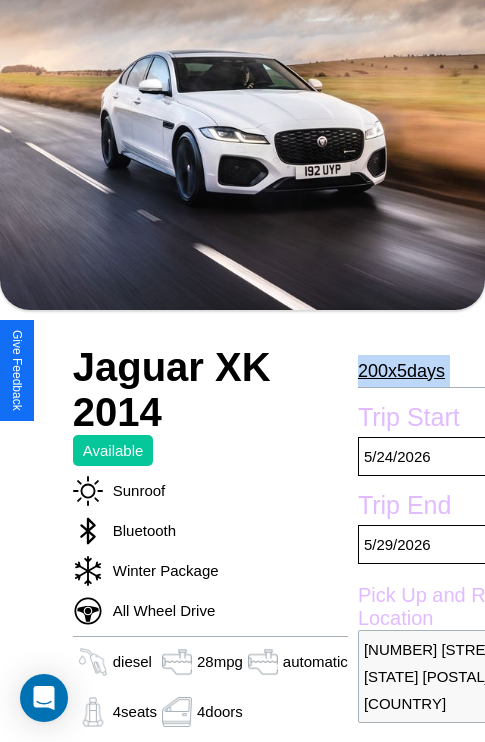 click on "200  x  5  days" at bounding box center [401, 371] 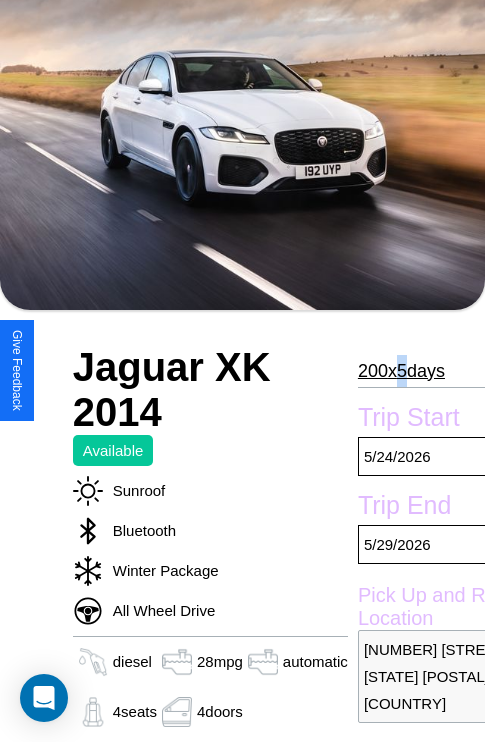 click on "200  x  5  days" at bounding box center (401, 371) 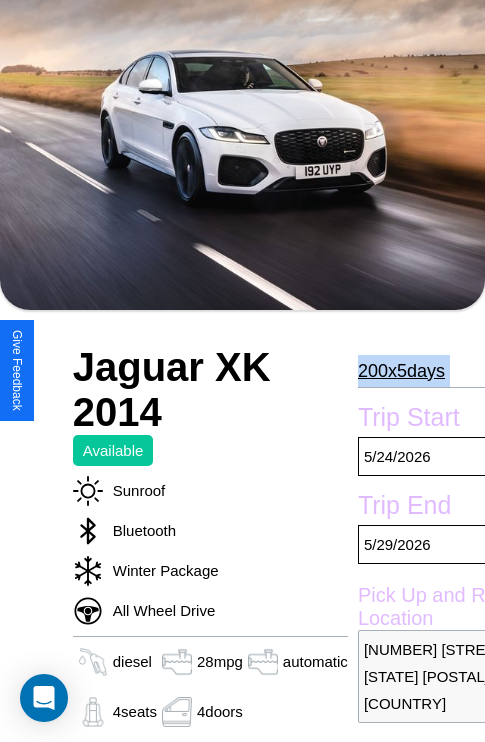 click on "200  x  5  days" at bounding box center (401, 371) 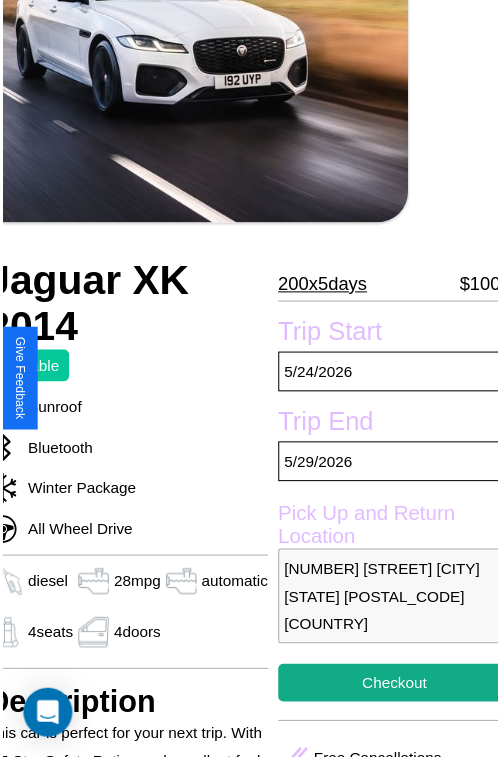 scroll, scrollTop: 221, scrollLeft: 88, axis: both 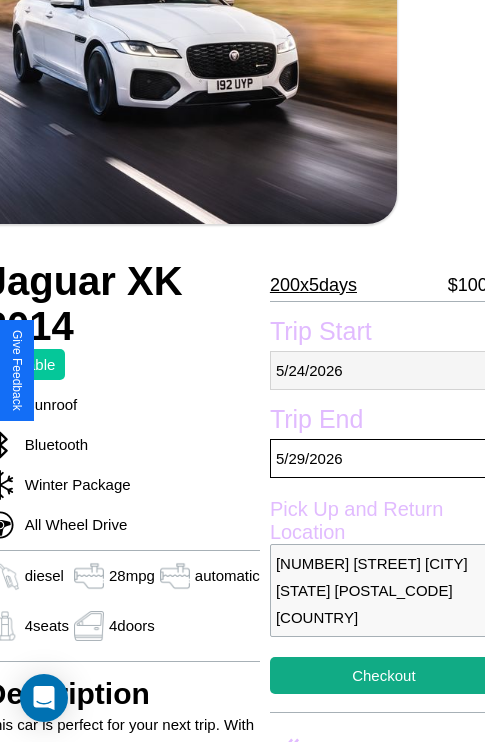 click on "5 / 24 / 2026" at bounding box center (384, 370) 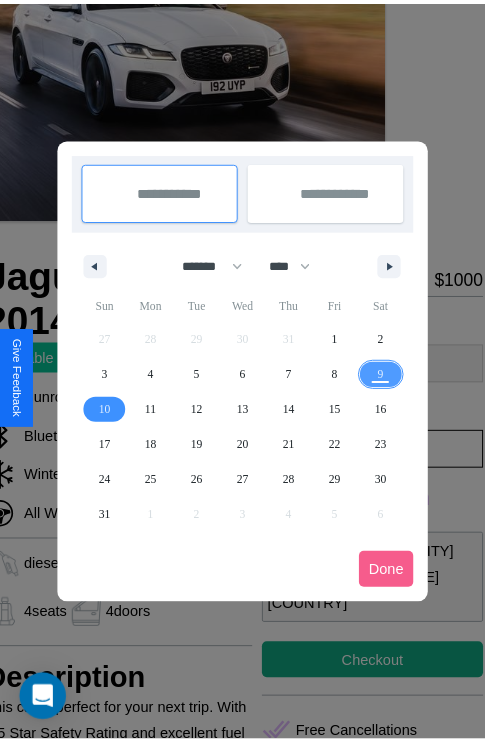 scroll, scrollTop: 0, scrollLeft: 88, axis: horizontal 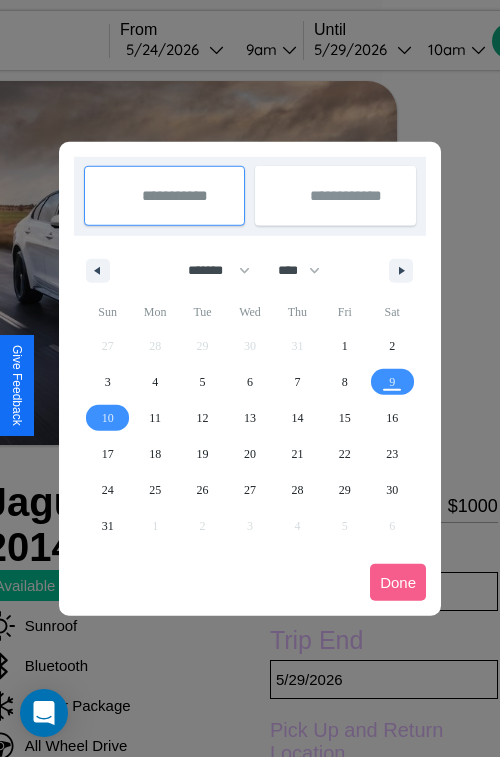 click at bounding box center (250, 378) 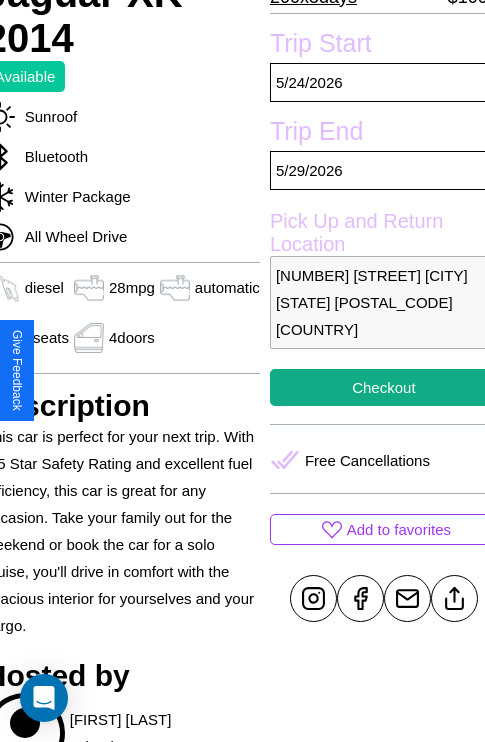 scroll, scrollTop: 526, scrollLeft: 88, axis: both 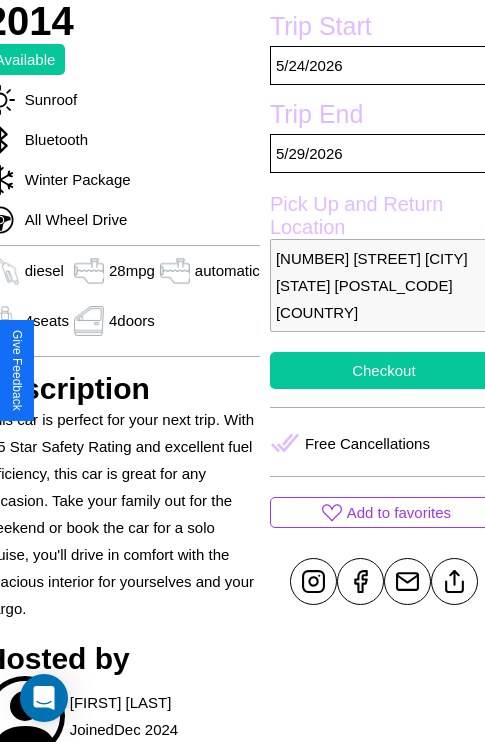click on "Checkout" at bounding box center (384, 370) 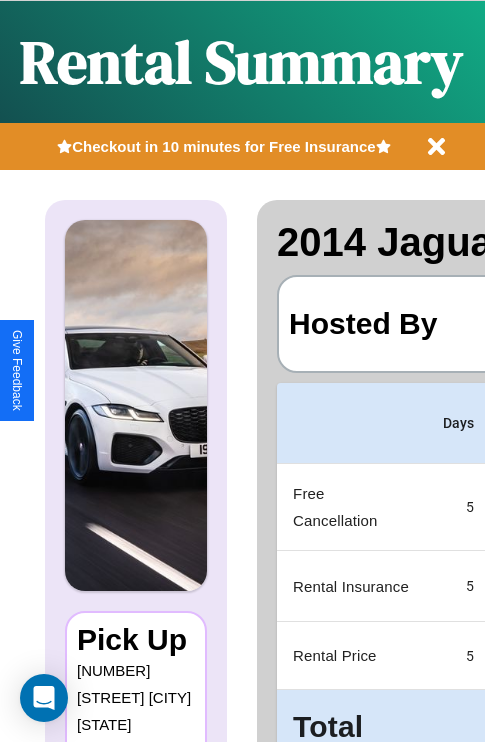 scroll, scrollTop: 0, scrollLeft: 387, axis: horizontal 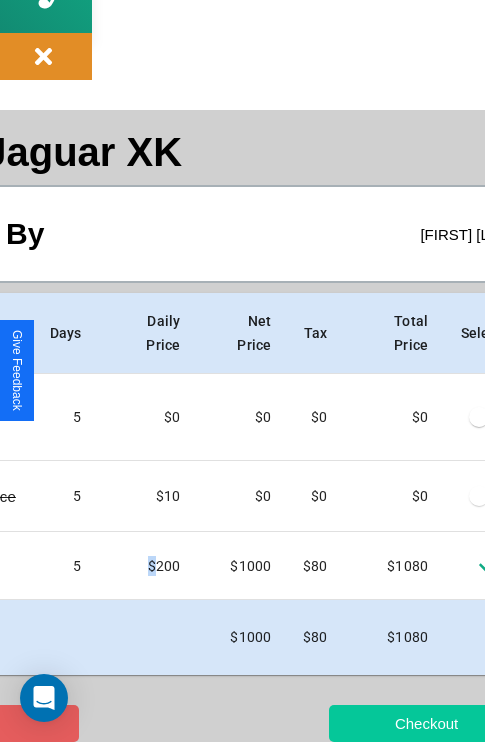 click on "Checkout" at bounding box center [426, 723] 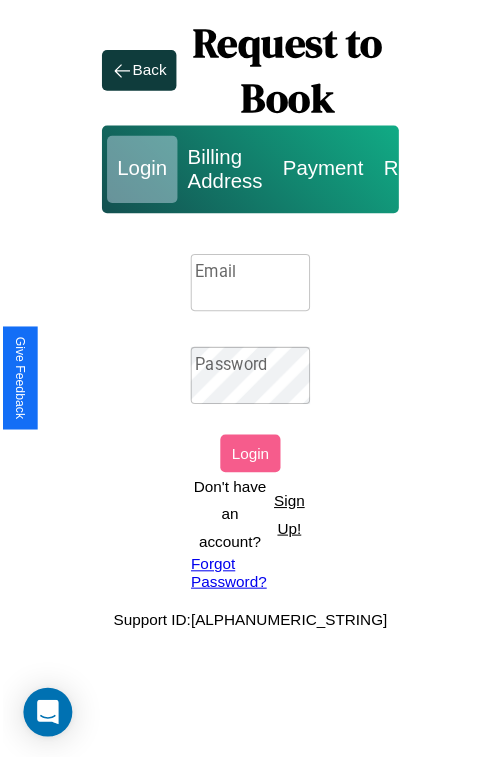 scroll, scrollTop: 0, scrollLeft: 0, axis: both 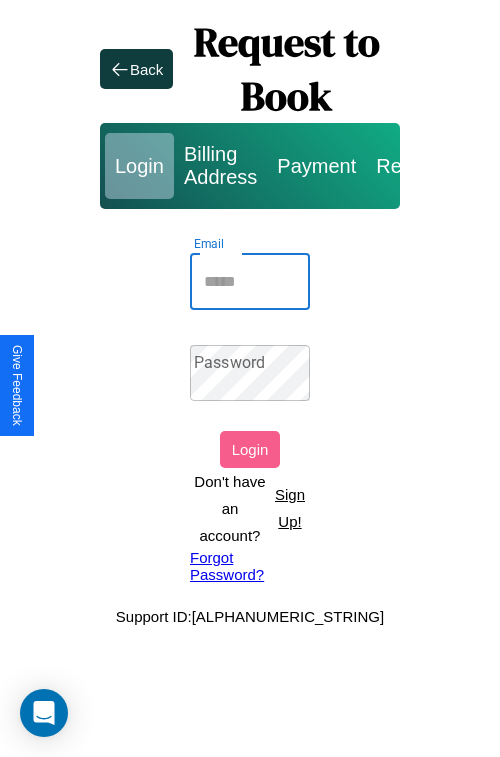 click on "Email" at bounding box center (250, 282) 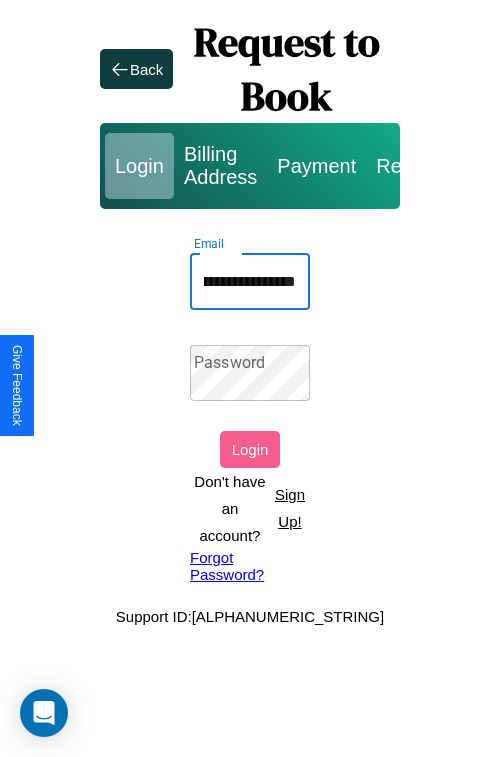 scroll, scrollTop: 0, scrollLeft: 68, axis: horizontal 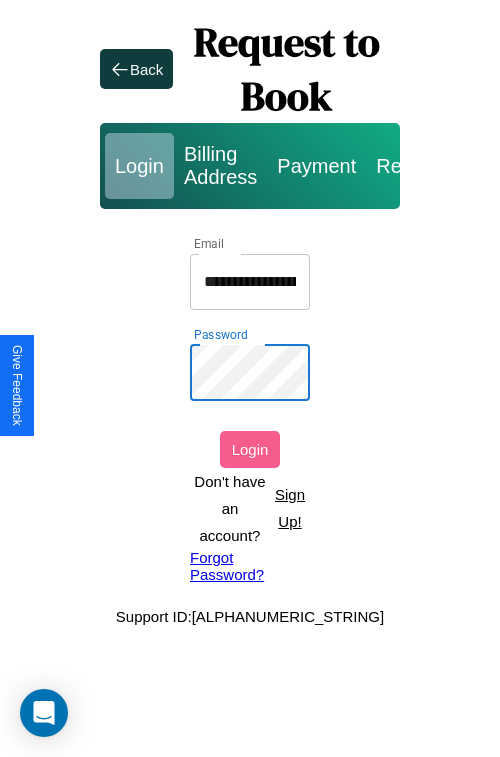 click on "Login" at bounding box center [250, 449] 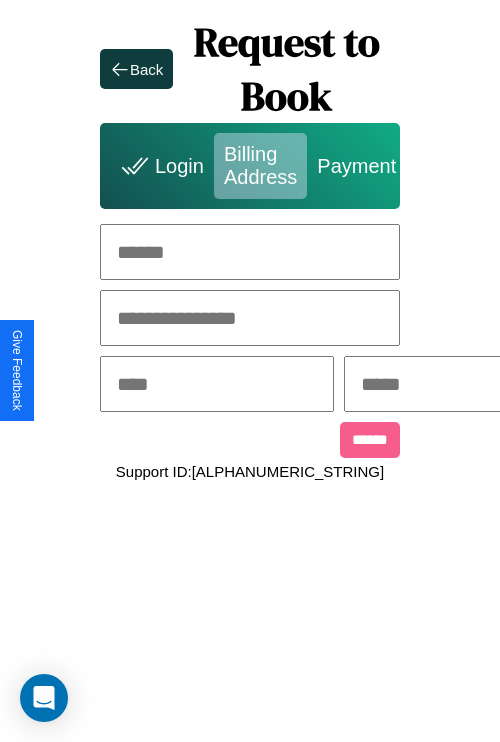 click at bounding box center (250, 252) 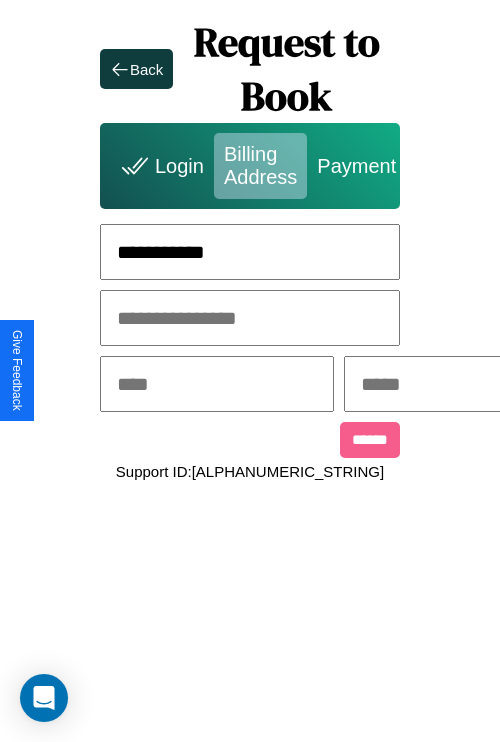type on "**********" 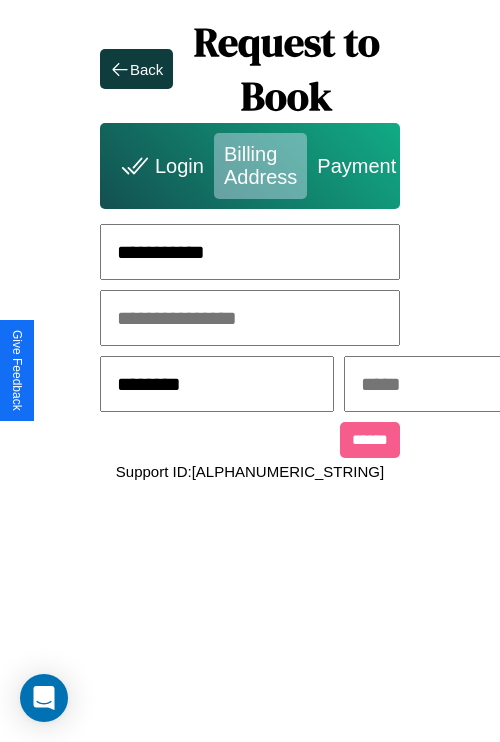 type on "********" 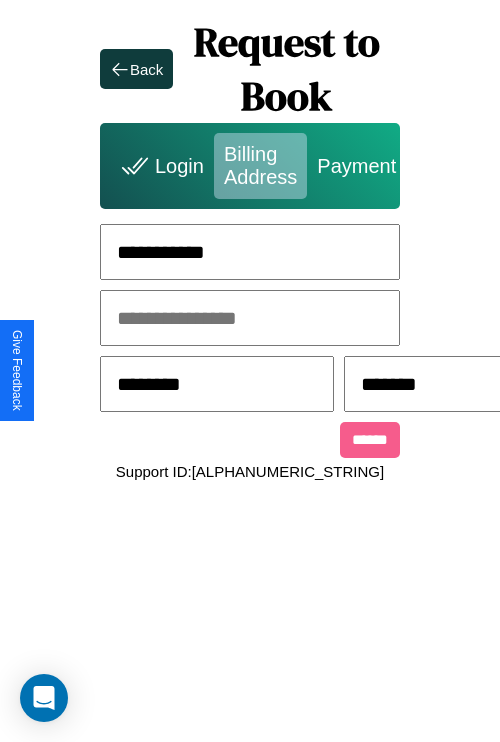 scroll, scrollTop: 0, scrollLeft: 517, axis: horizontal 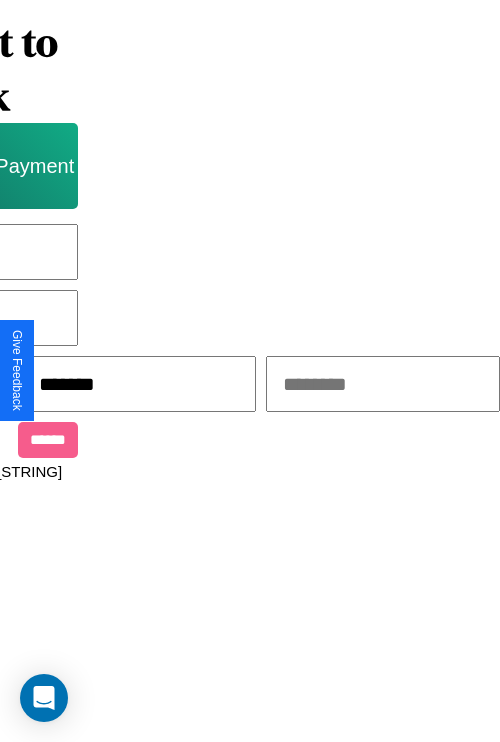 type on "*******" 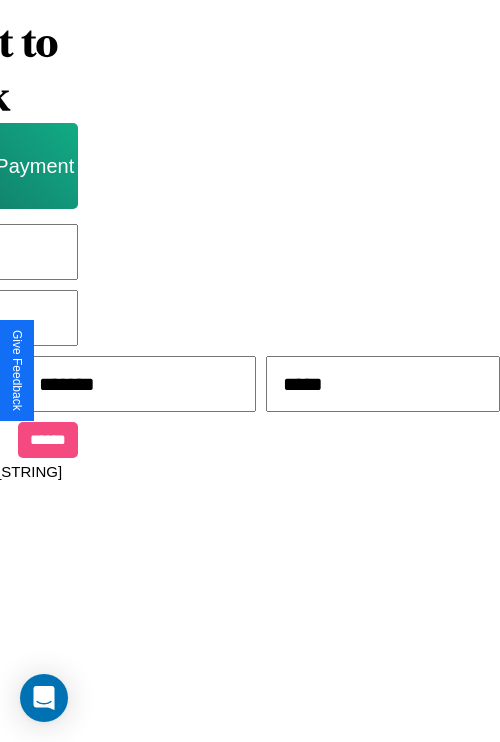 type on "*****" 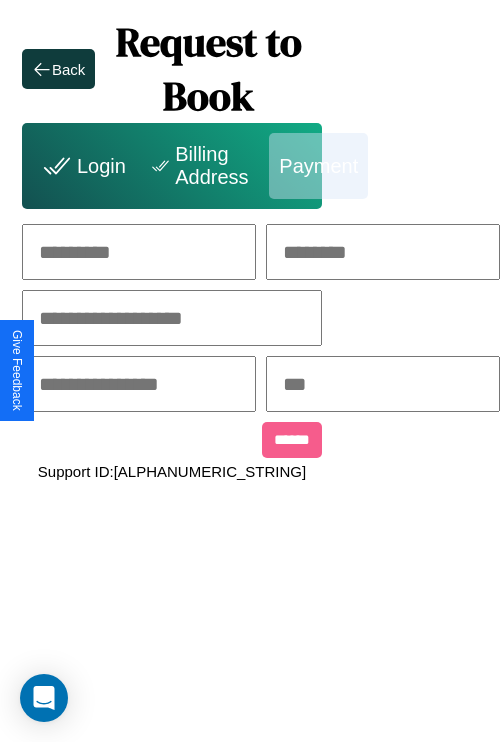 scroll, scrollTop: 0, scrollLeft: 208, axis: horizontal 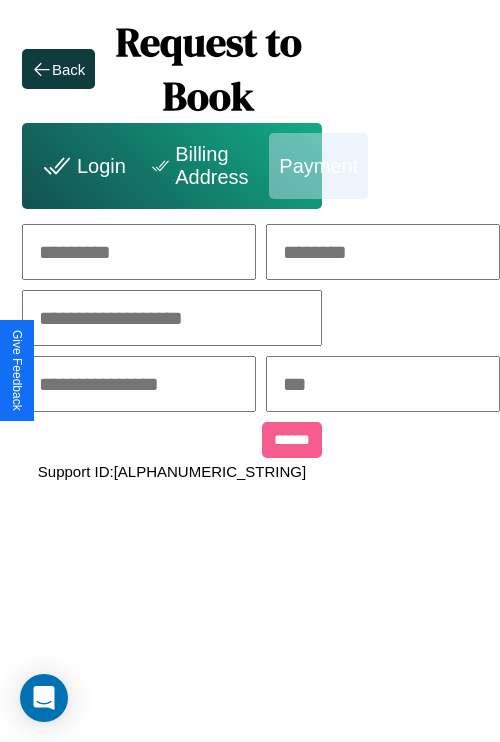 click at bounding box center (139, 252) 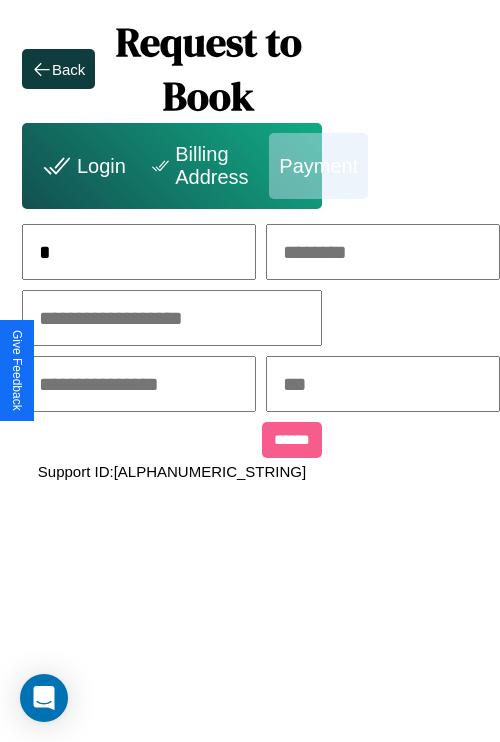 scroll, scrollTop: 0, scrollLeft: 131, axis: horizontal 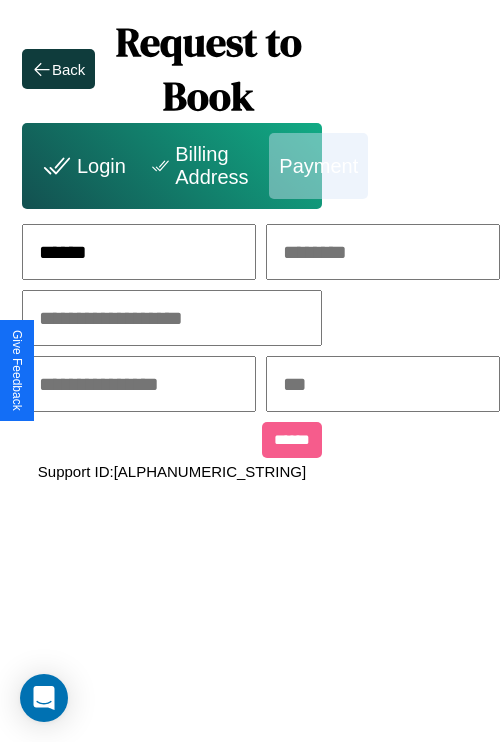 type on "******" 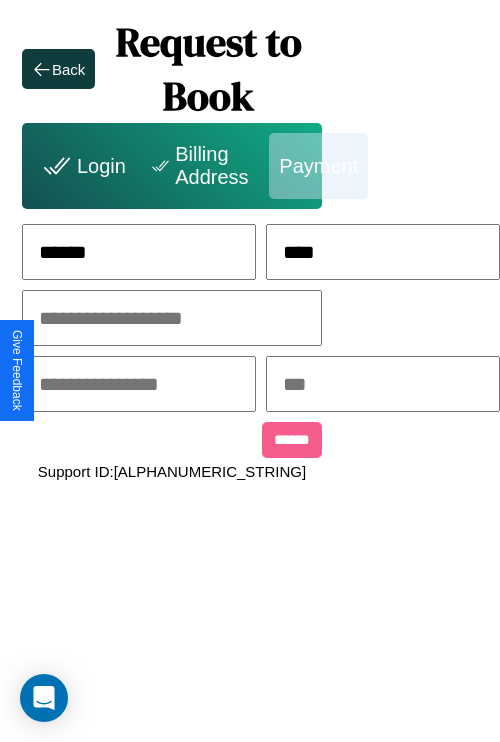type on "****" 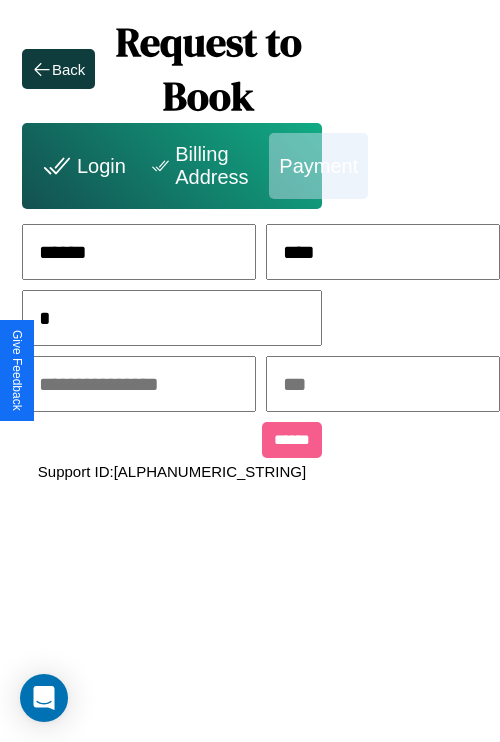 scroll, scrollTop: 0, scrollLeft: 128, axis: horizontal 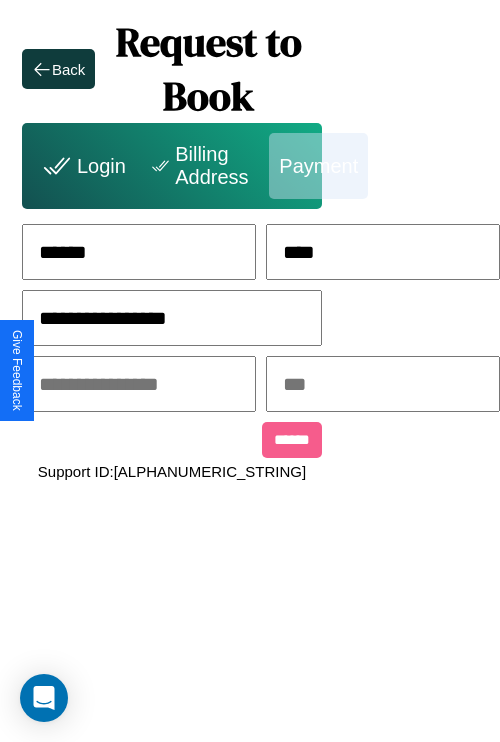 type on "**********" 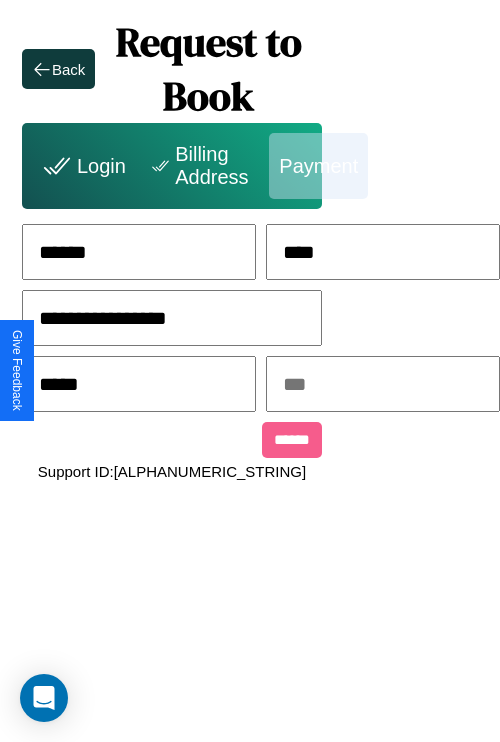 type on "*****" 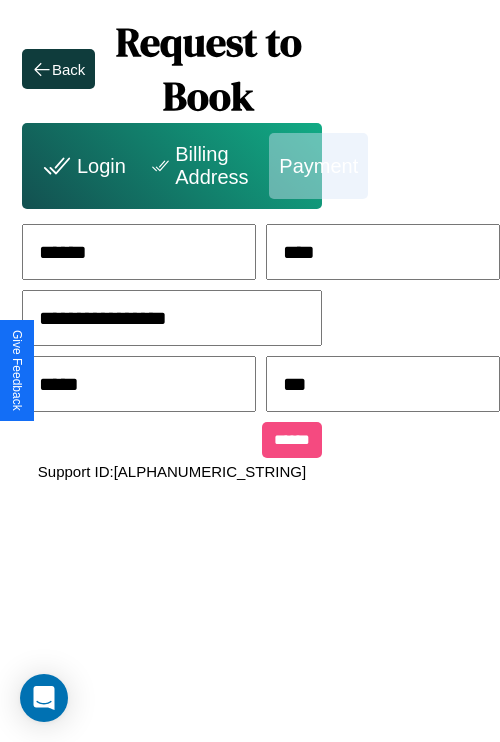 type on "***" 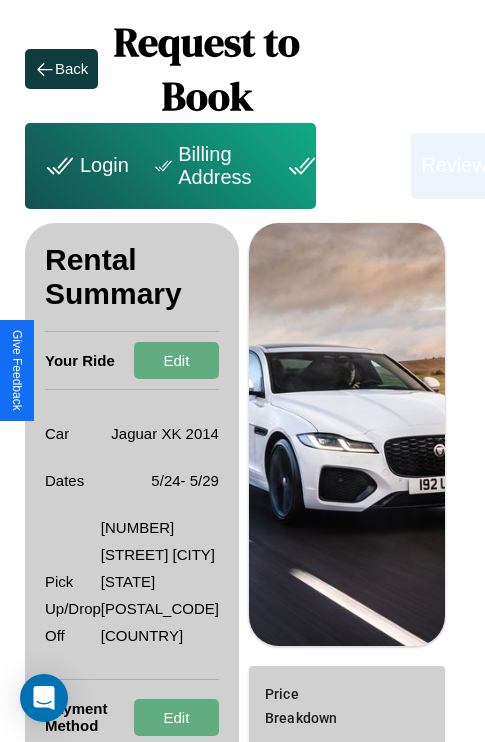 scroll, scrollTop: 301, scrollLeft: 72, axis: both 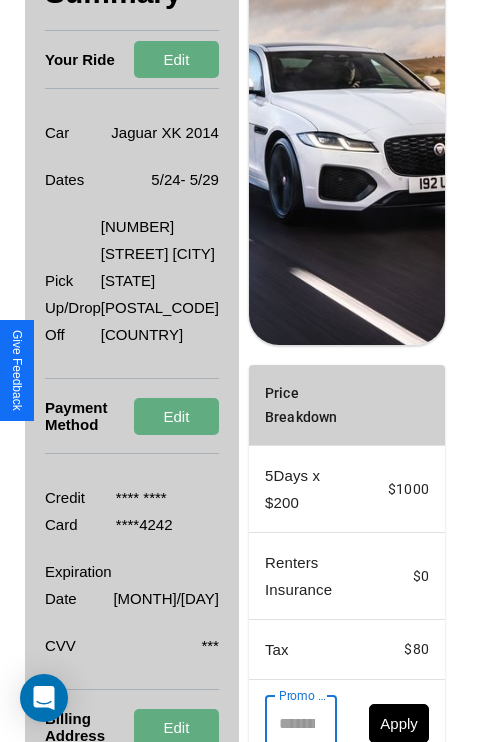 click on "Promo Code" at bounding box center (290, 724) 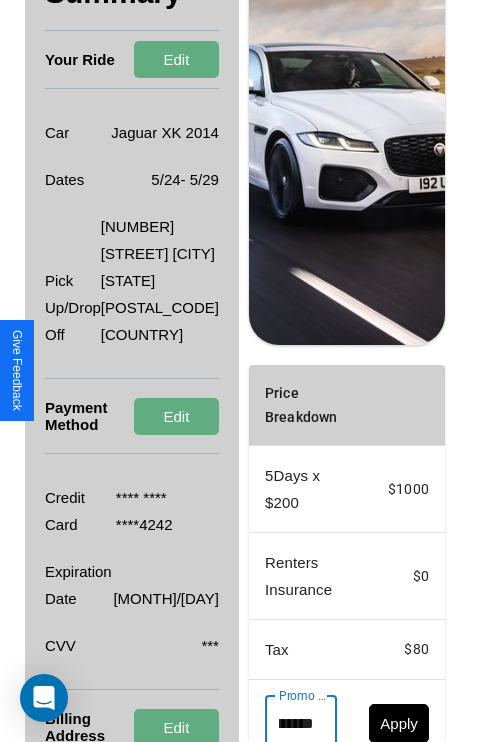 scroll, scrollTop: 0, scrollLeft: 71, axis: horizontal 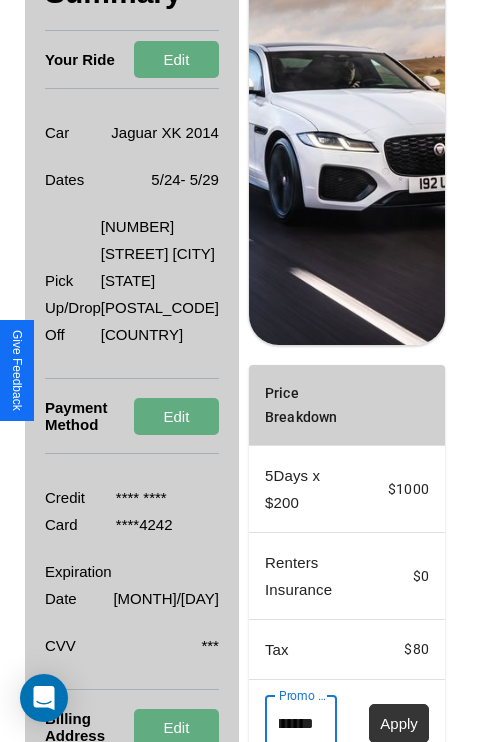 type on "**********" 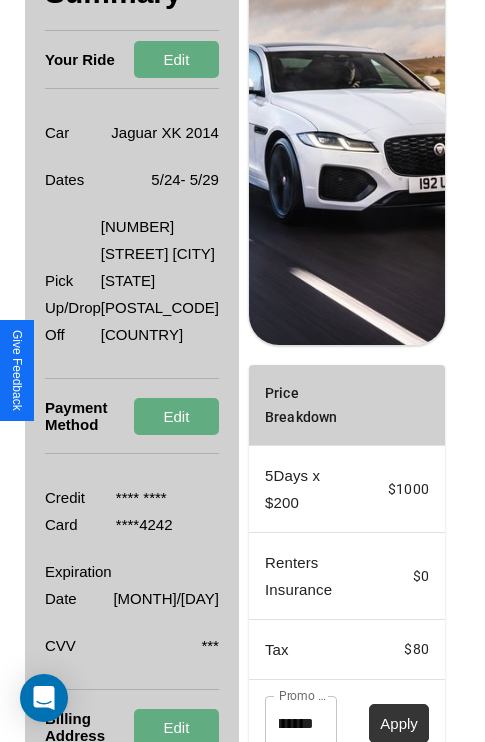 scroll, scrollTop: 0, scrollLeft: 0, axis: both 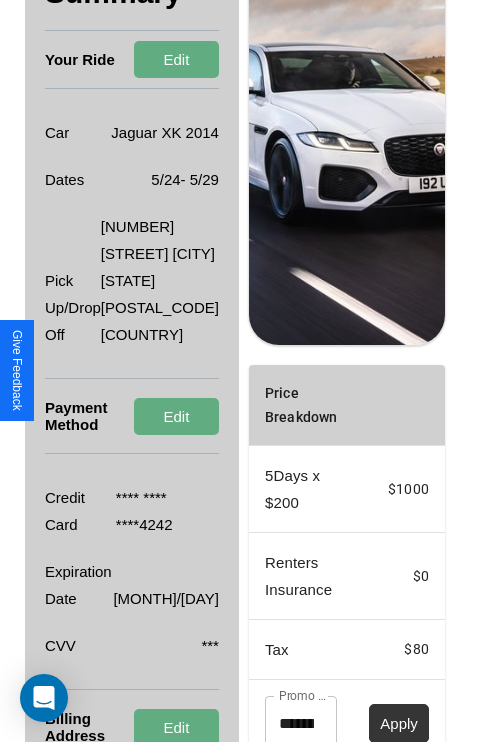 click on "Apply" at bounding box center (399, 723) 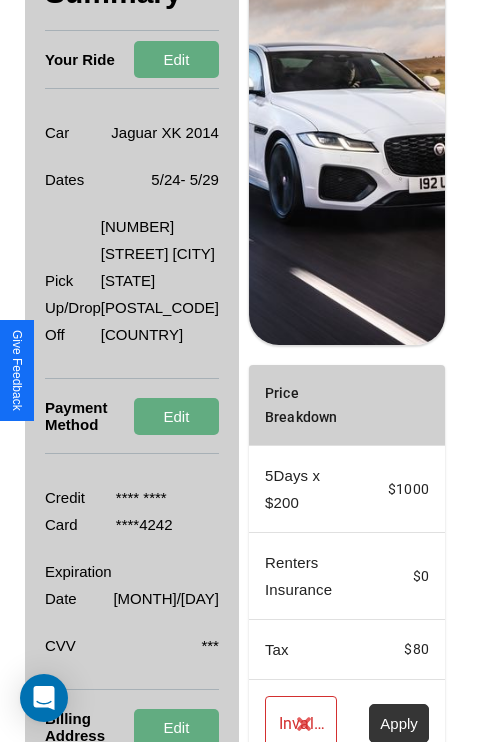 scroll, scrollTop: 455, scrollLeft: 72, axis: both 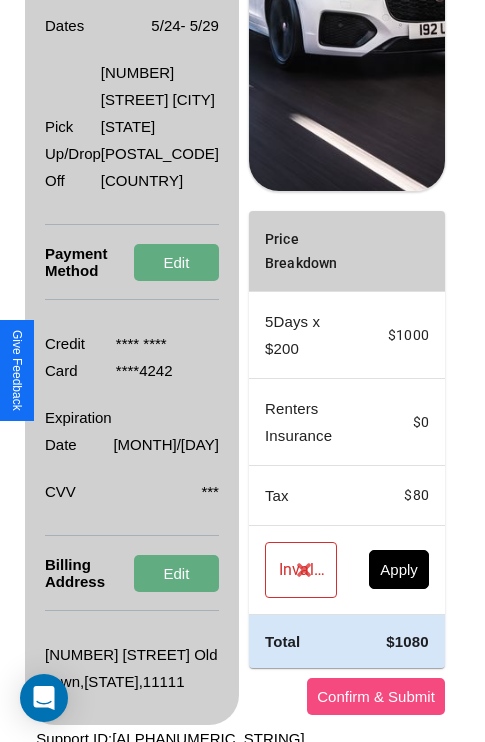 click on "Confirm & Submit" at bounding box center (376, 696) 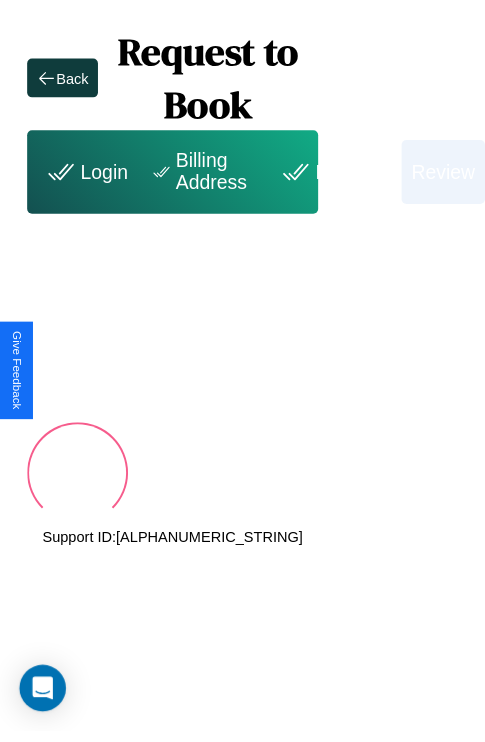 scroll, scrollTop: 0, scrollLeft: 69, axis: horizontal 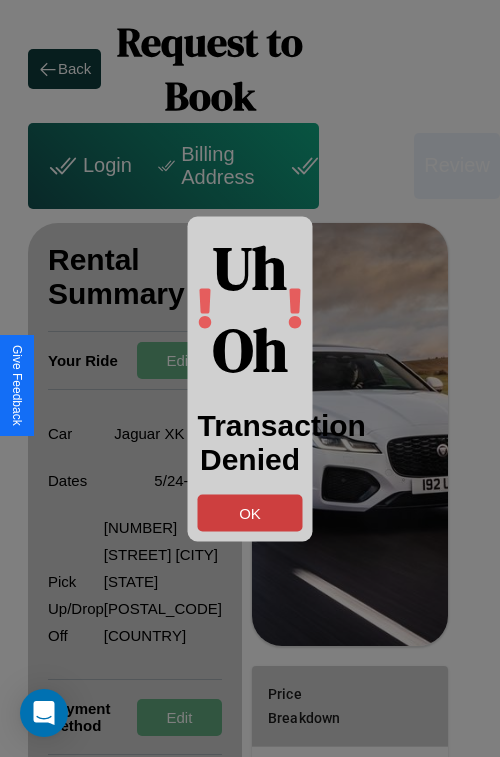 click on "OK" at bounding box center (250, 512) 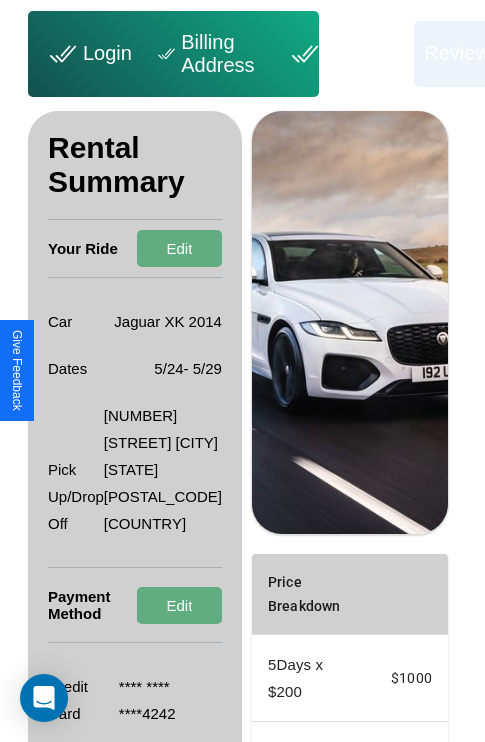 scroll, scrollTop: 0, scrollLeft: 69, axis: horizontal 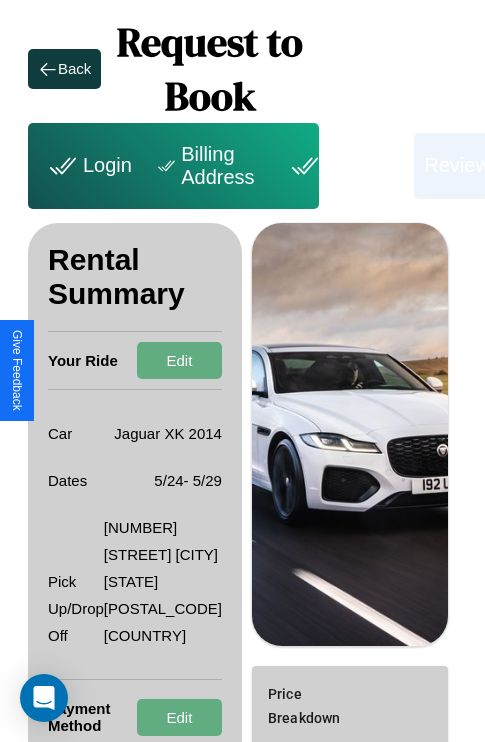 click on "Billing Address" at bounding box center [208, 166] 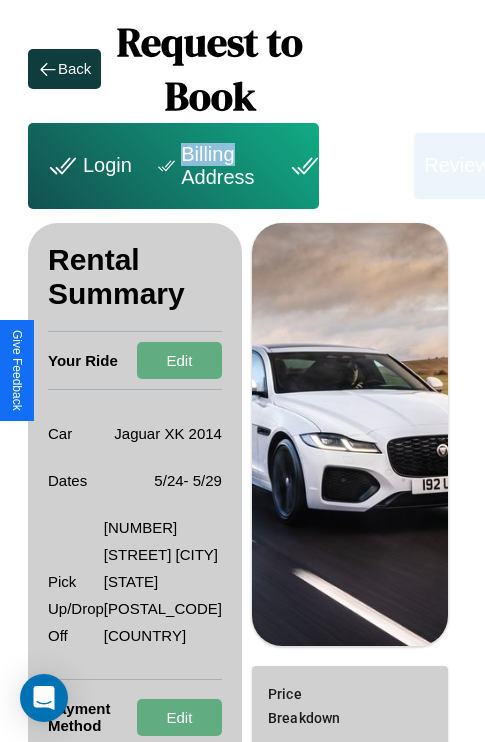 click on "Billing Address" at bounding box center [208, 166] 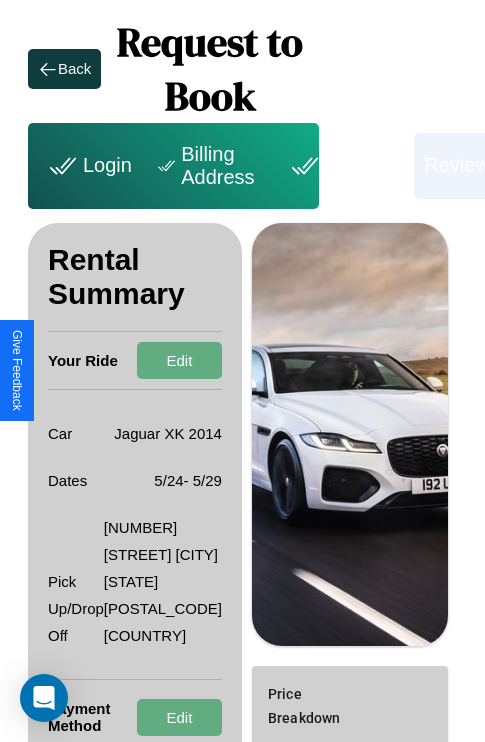 click on "Billing Address" at bounding box center (208, 166) 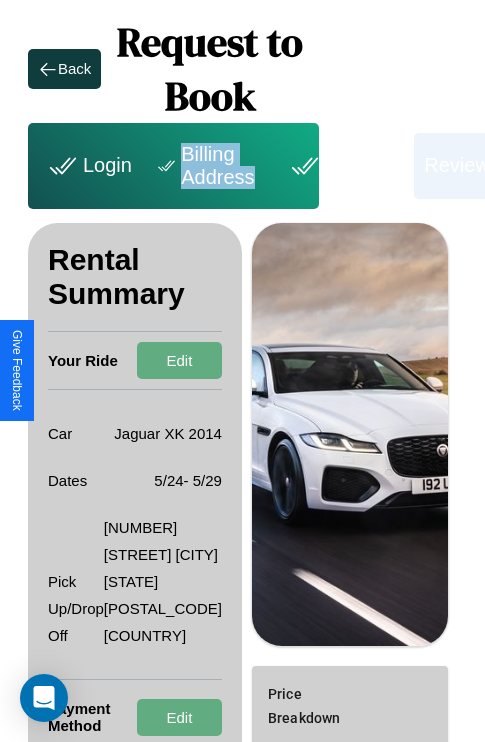 click on "Billing Address" at bounding box center (208, 166) 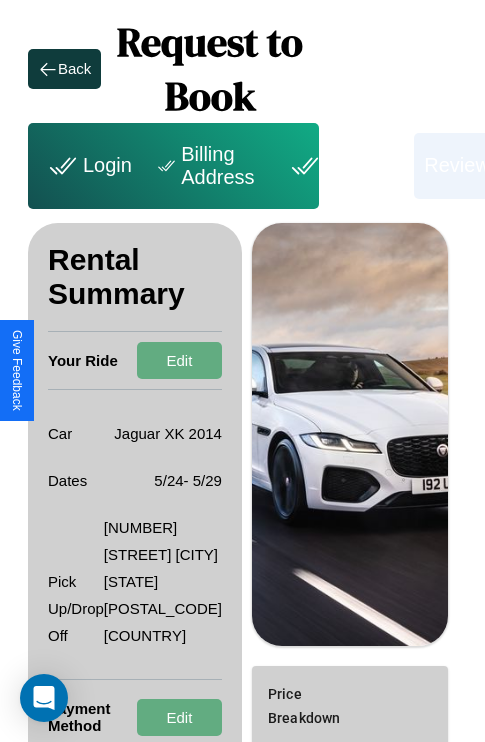 click on "Billing Address" at bounding box center [208, 166] 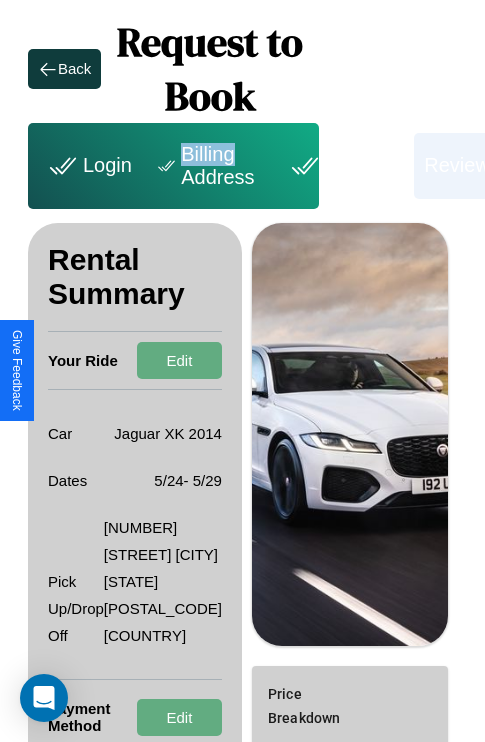 click on "Billing Address" at bounding box center [208, 166] 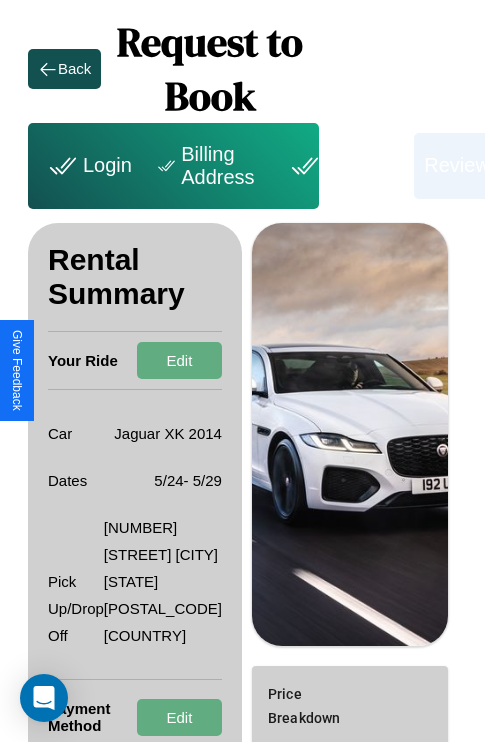 click on "Back" at bounding box center [74, 68] 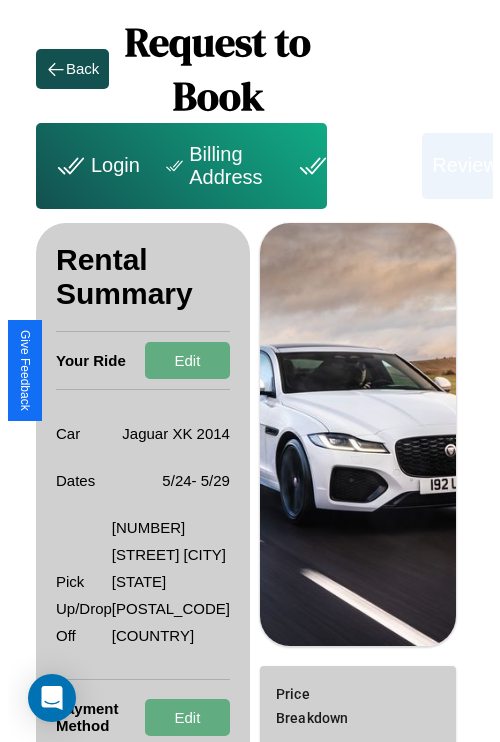 scroll, scrollTop: 0, scrollLeft: 128, axis: horizontal 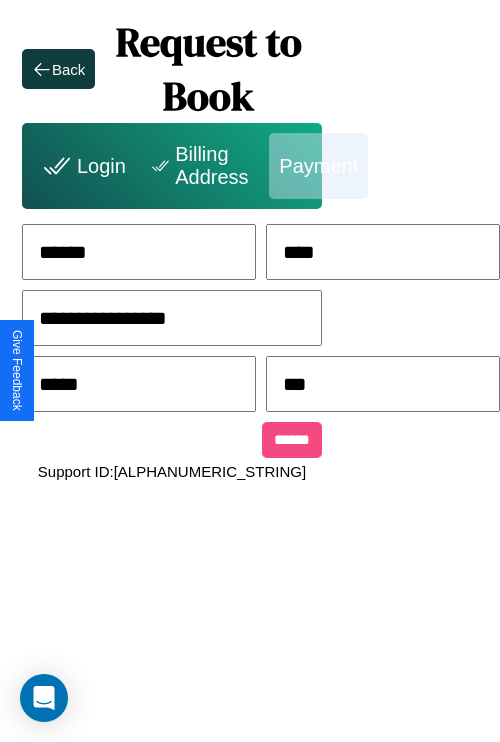 click on "******" at bounding box center [292, 440] 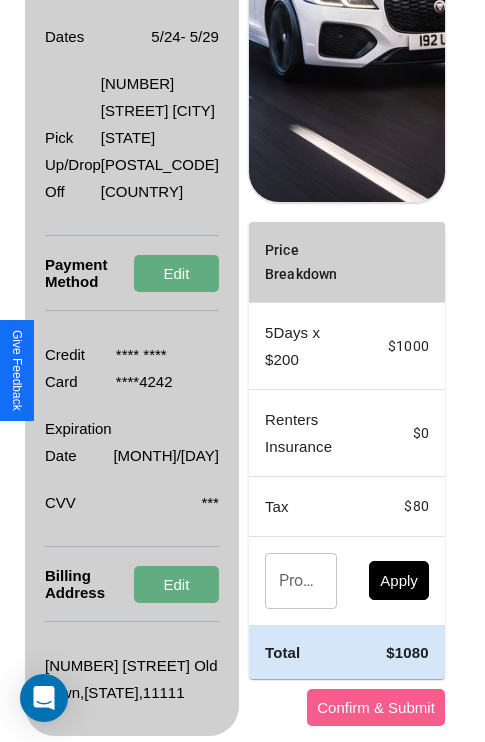 scroll, scrollTop: 455, scrollLeft: 72, axis: both 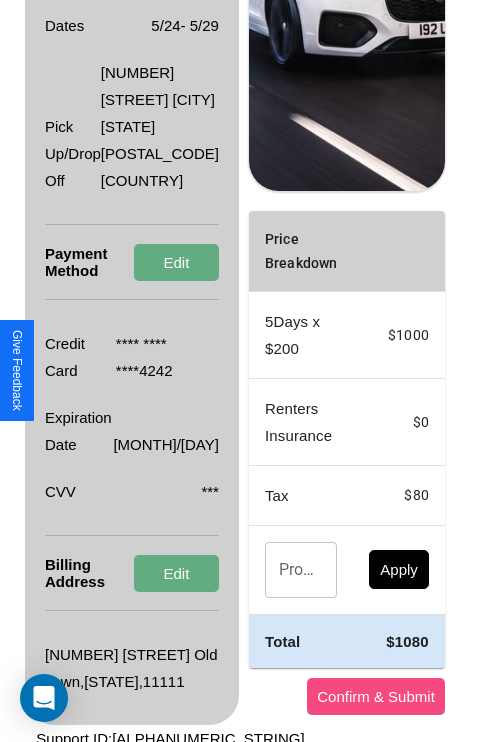 click on "Confirm & Submit" at bounding box center (376, 696) 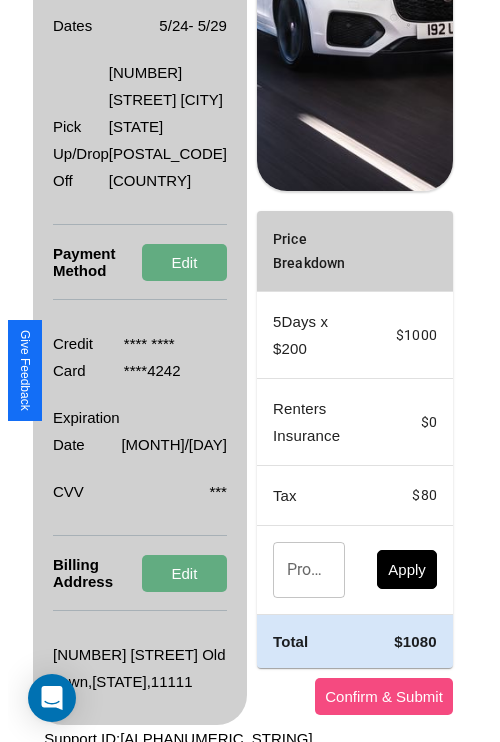 scroll, scrollTop: 0, scrollLeft: 72, axis: horizontal 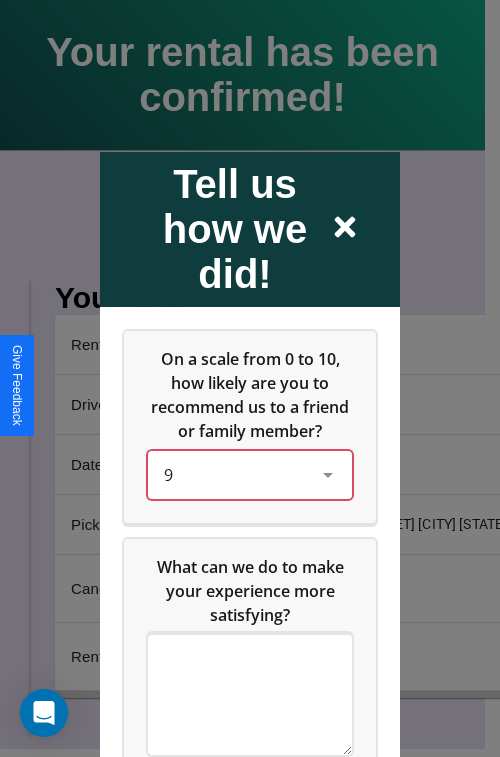 click on "9" at bounding box center [234, 474] 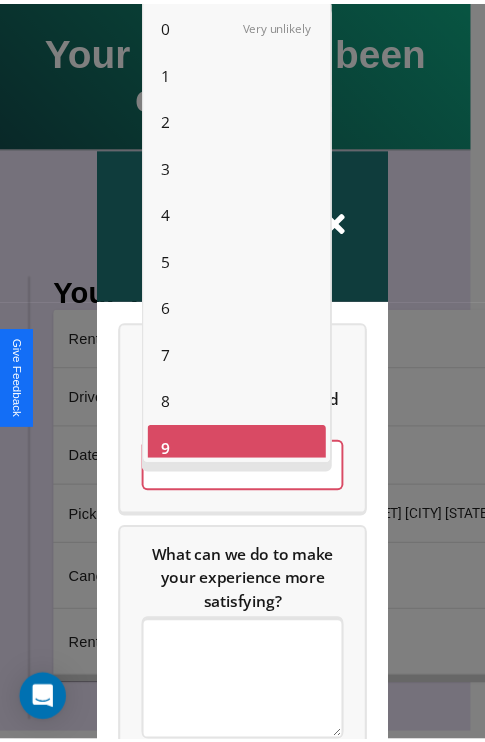 scroll, scrollTop: 14, scrollLeft: 0, axis: vertical 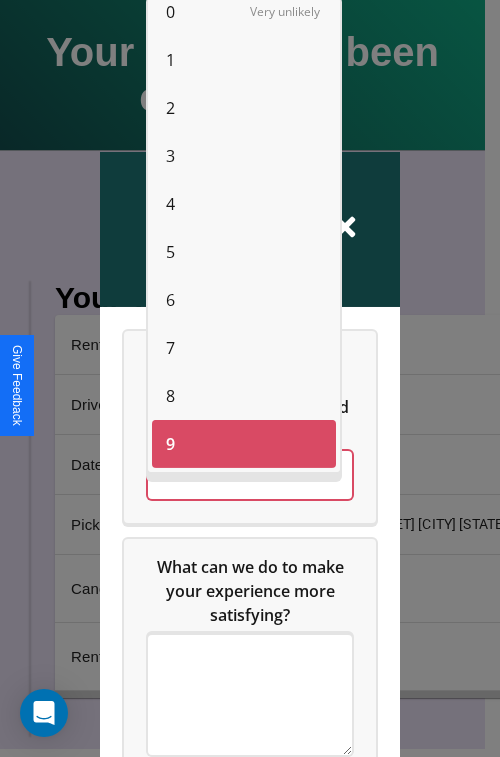 click on "1" at bounding box center (170, 60) 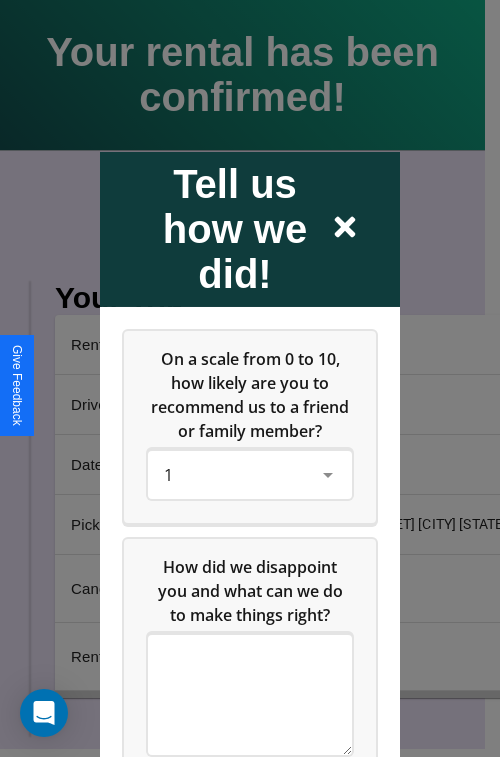 click 